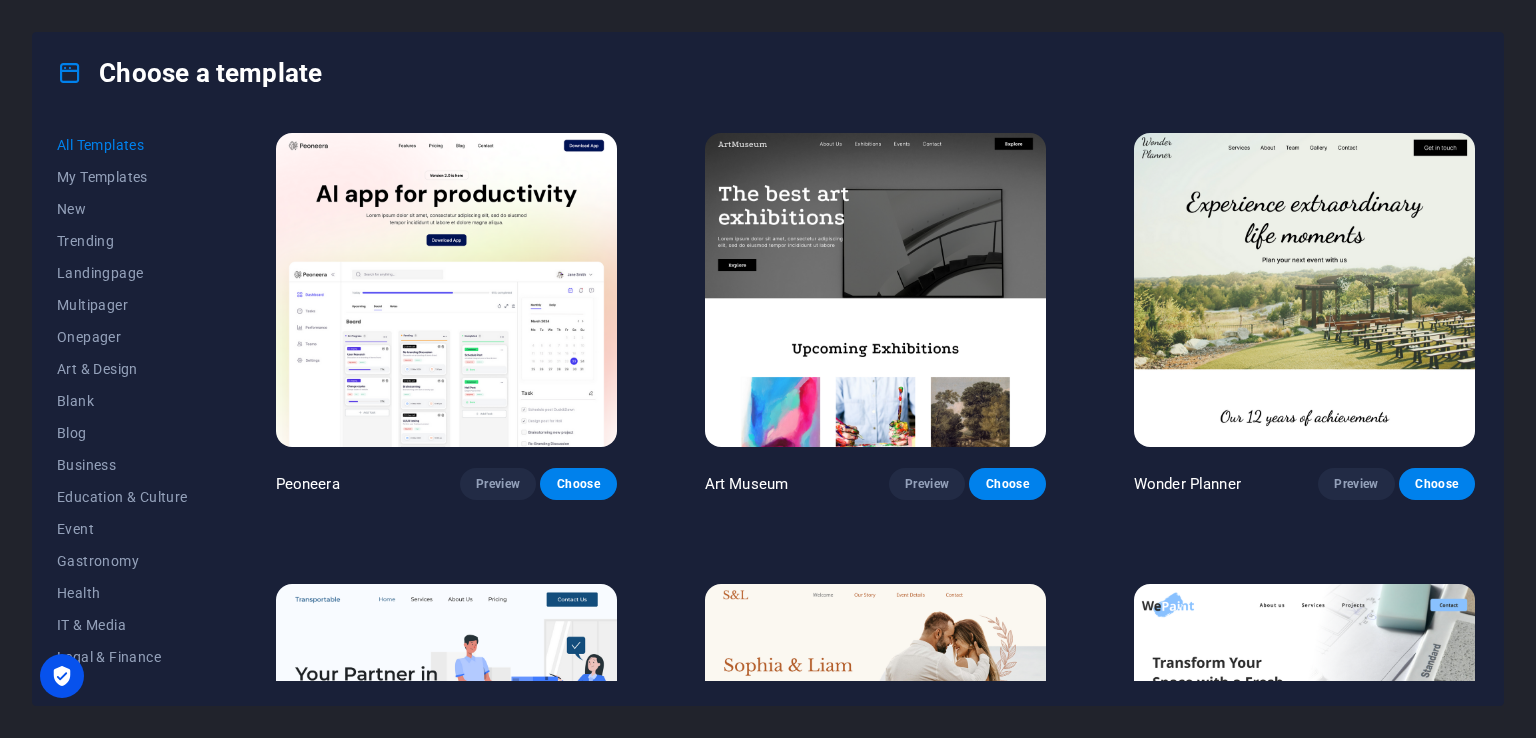 scroll, scrollTop: 0, scrollLeft: 0, axis: both 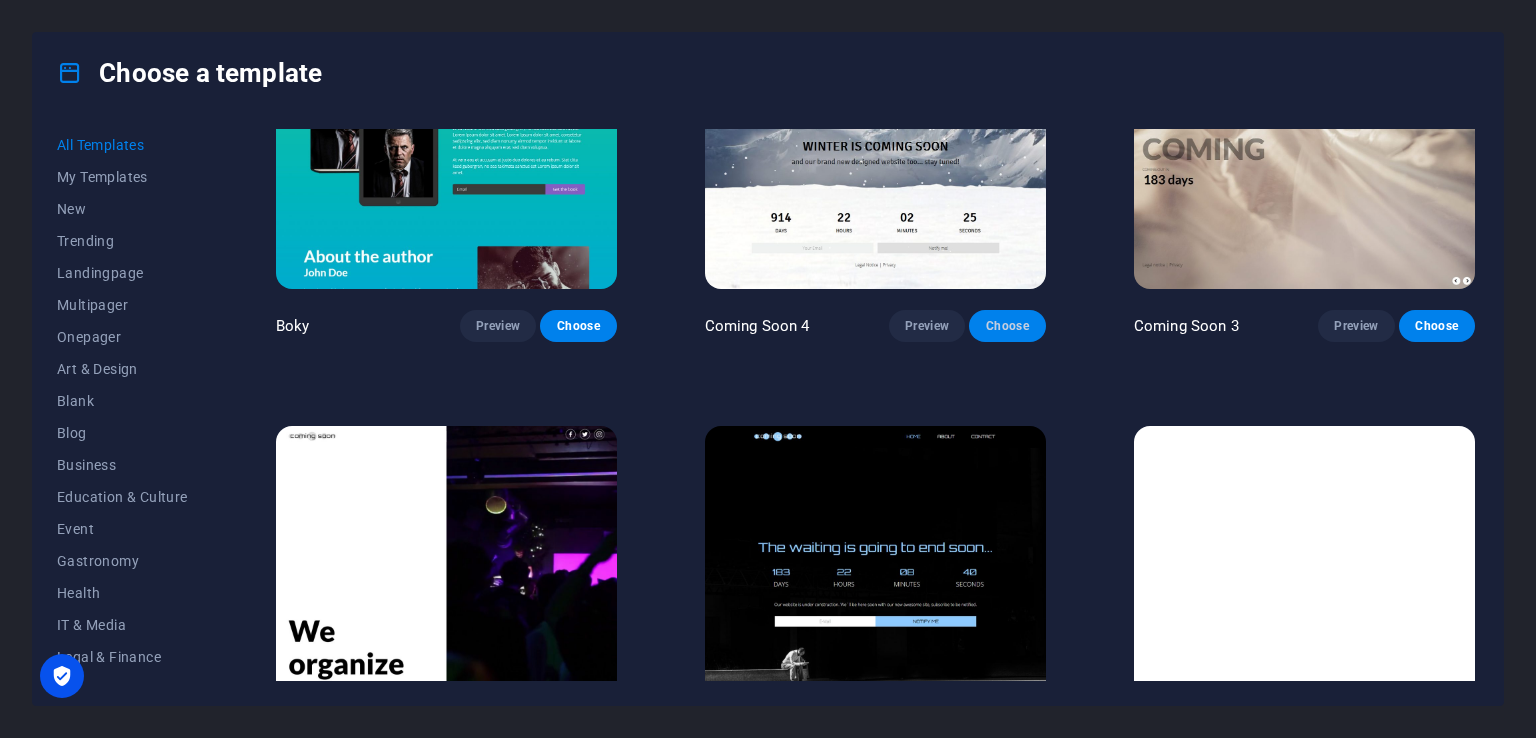 click on "Choose" at bounding box center (1007, 326) 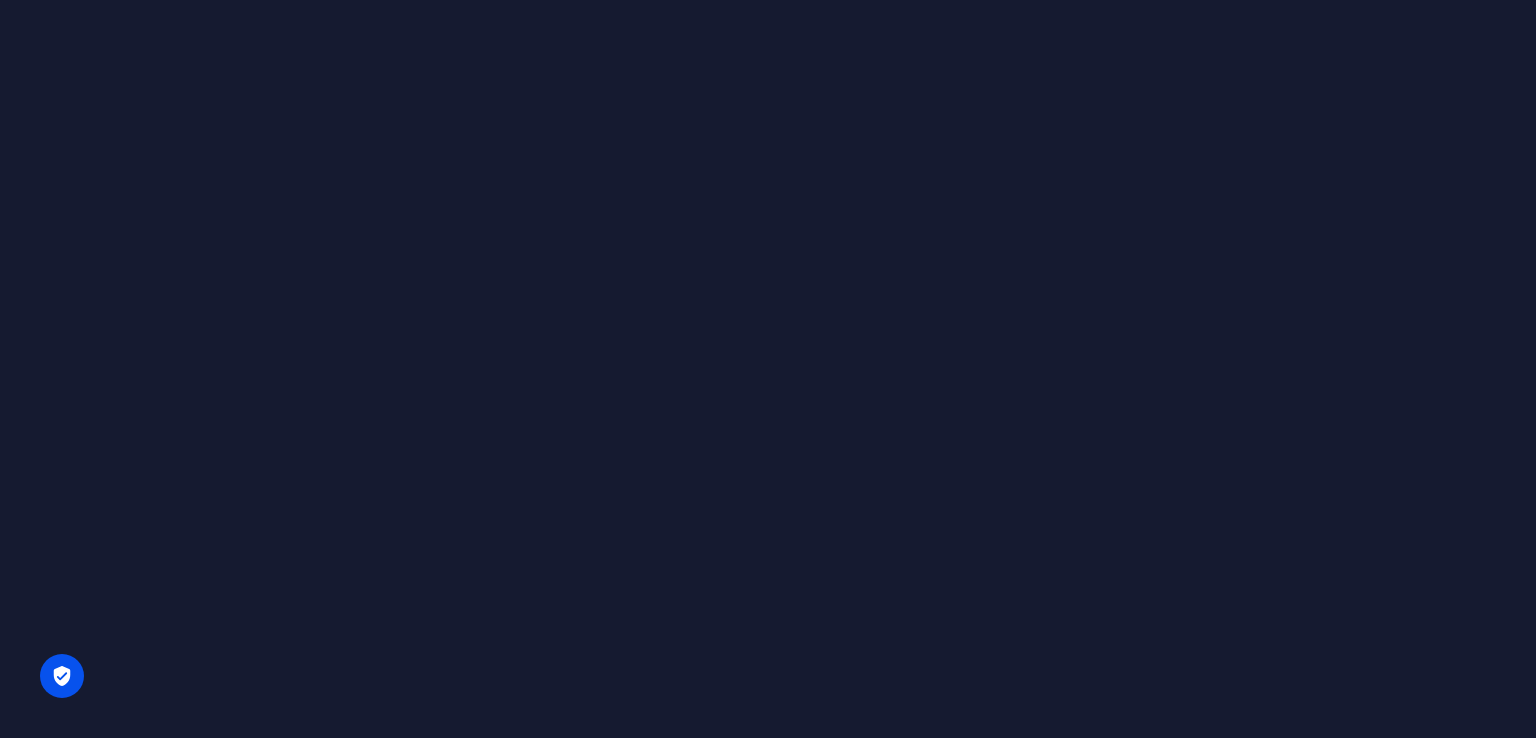 scroll, scrollTop: 0, scrollLeft: 0, axis: both 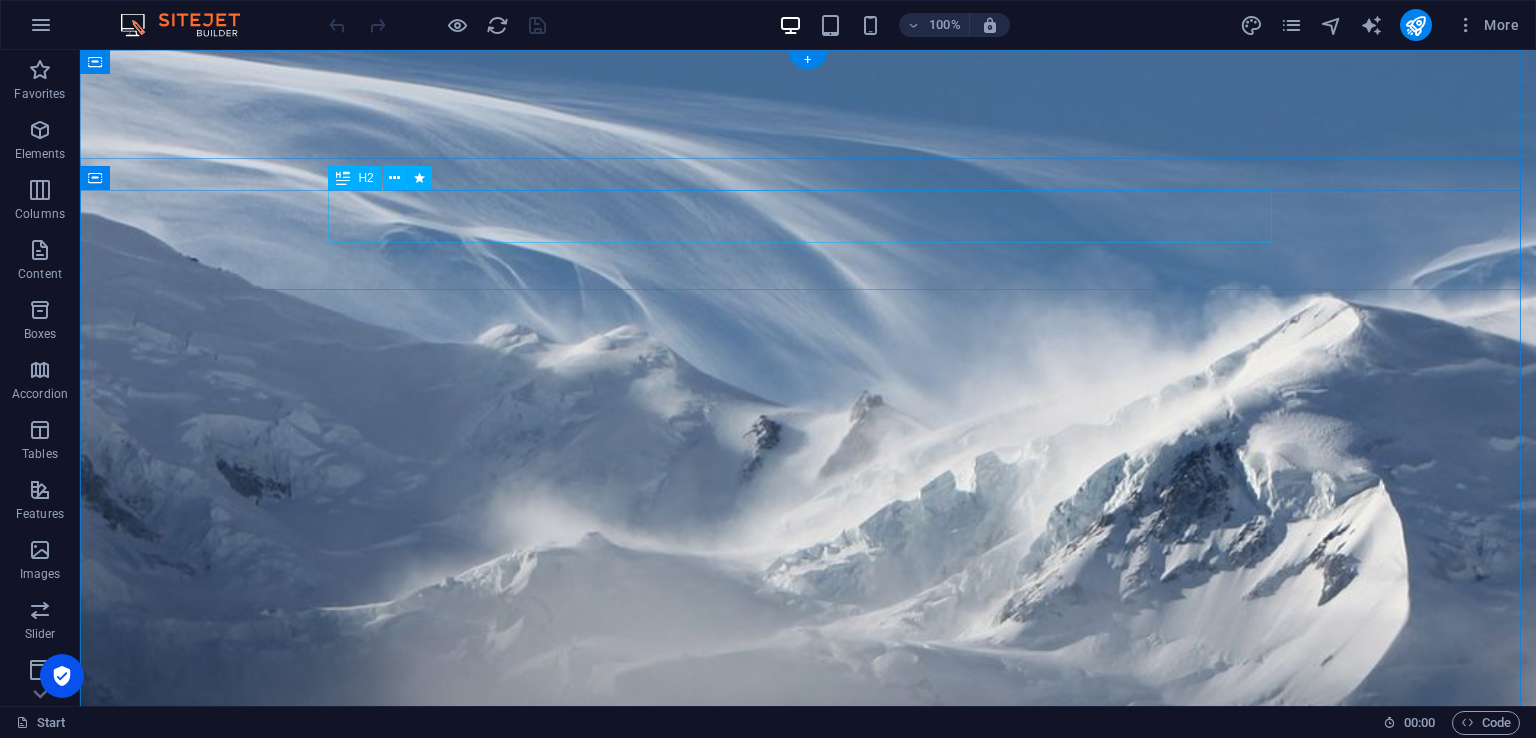 click on "Winter is coming soon" at bounding box center [808, 1427] 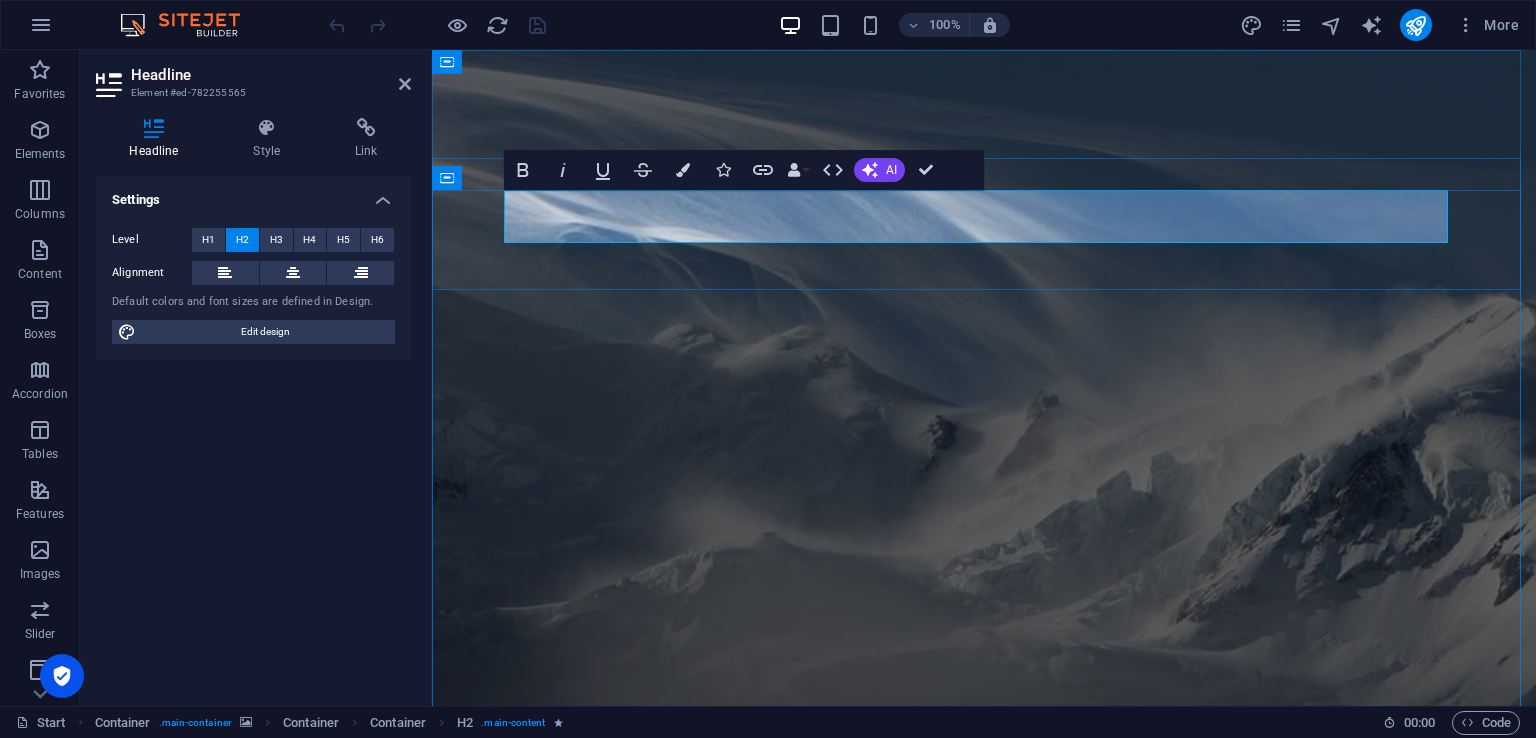 click on "Winter is coming soon" at bounding box center (984, 1427) 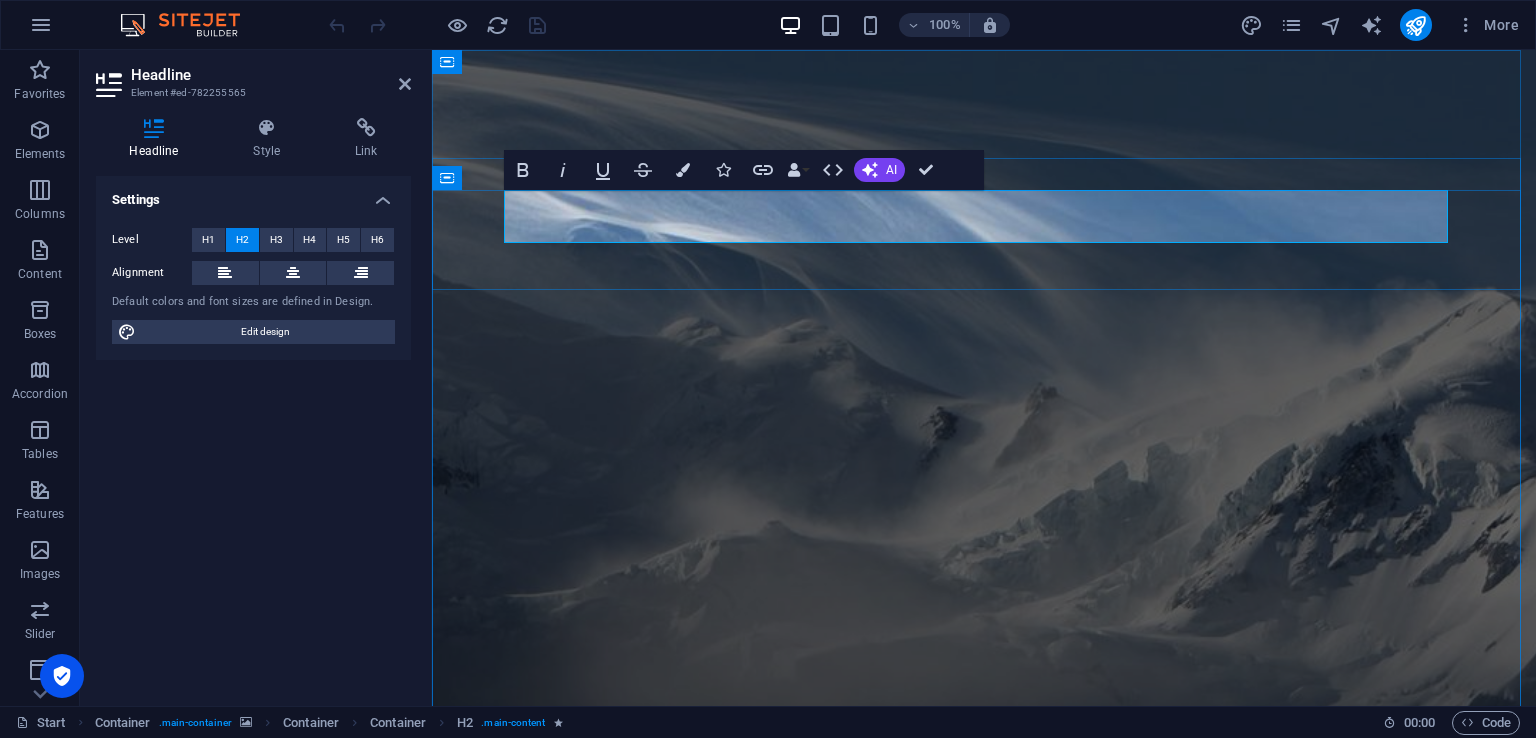 type 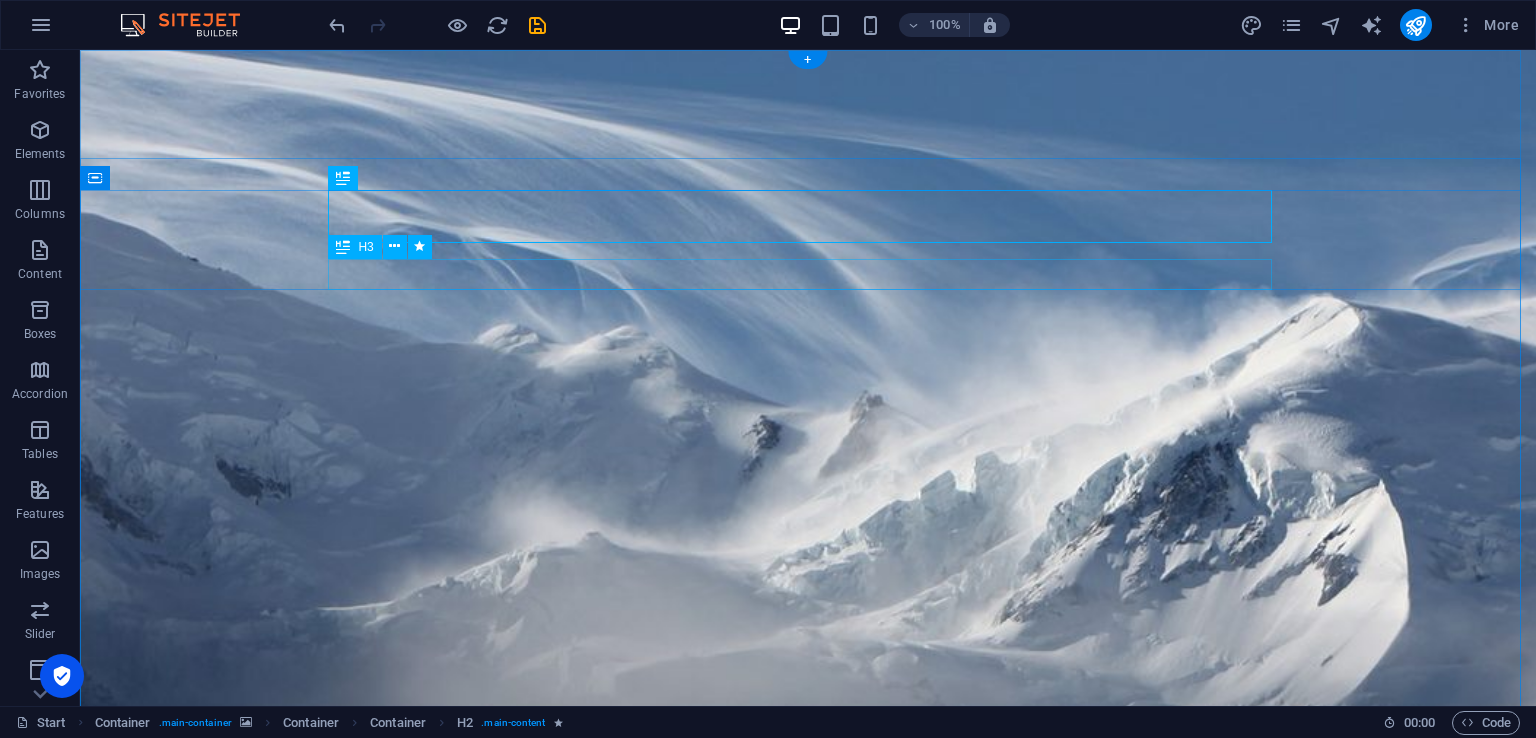click on "and our brand new designed website too... stay tuned!" at bounding box center [808, 1485] 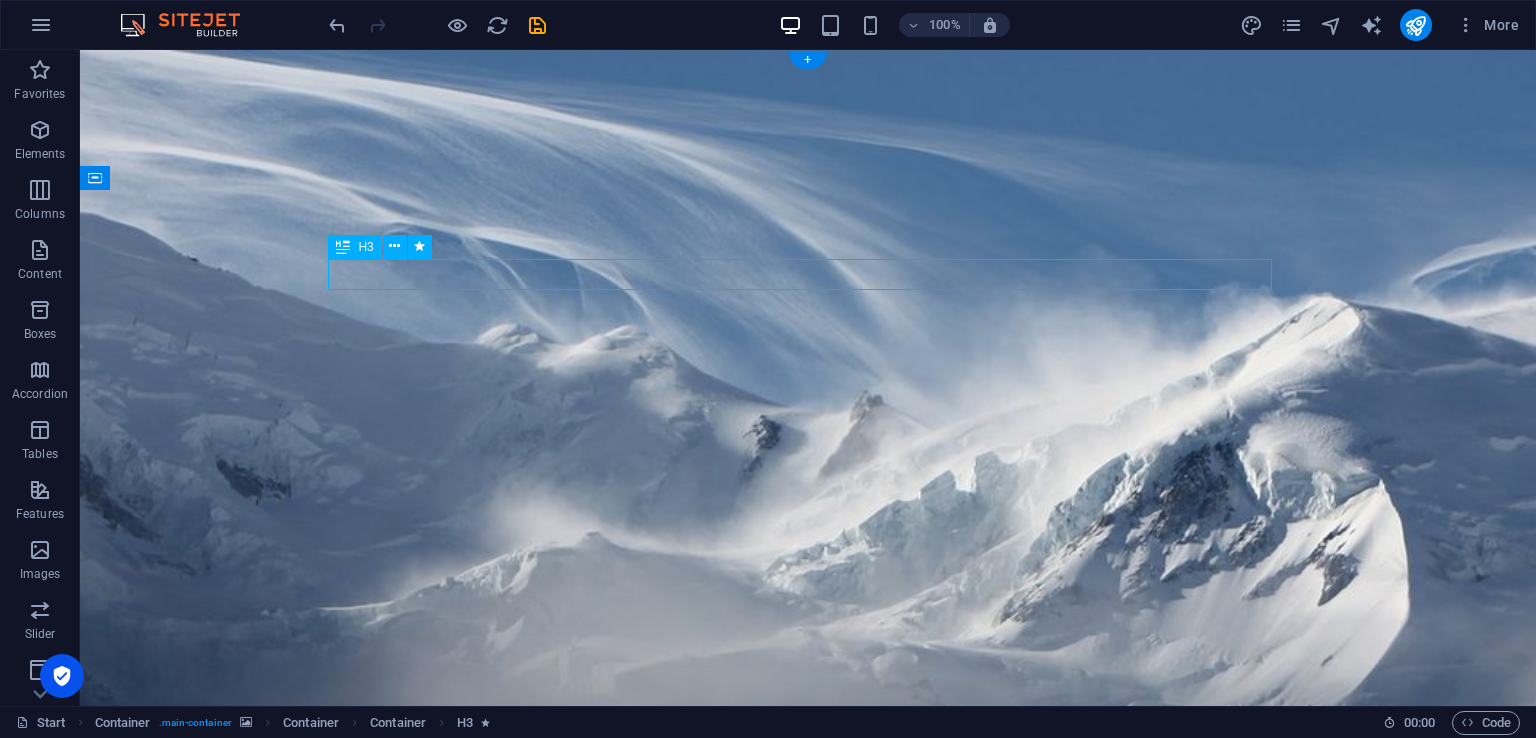 click on "and our brand new designed website too... stay tuned!" at bounding box center [808, 1485] 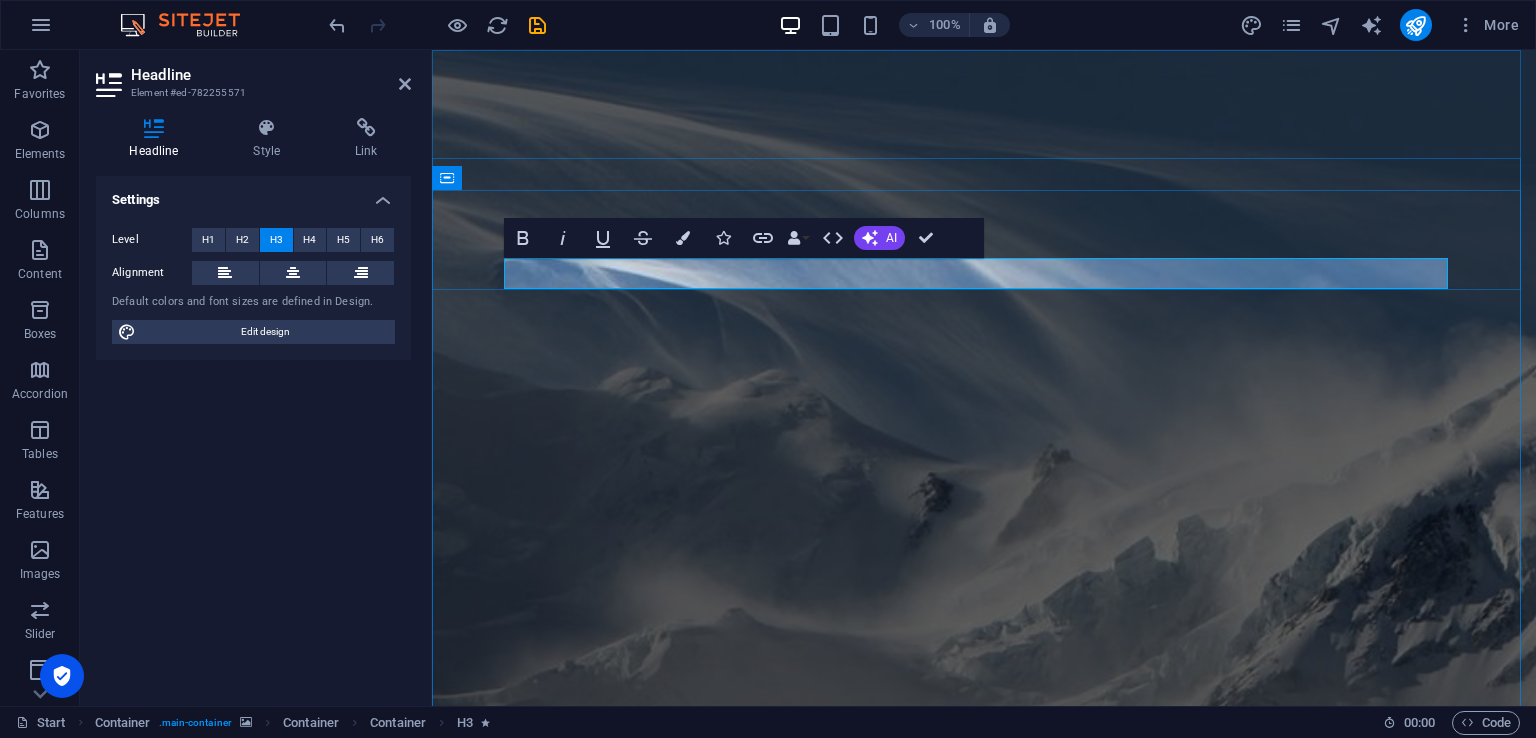 scroll, scrollTop: 0, scrollLeft: 0, axis: both 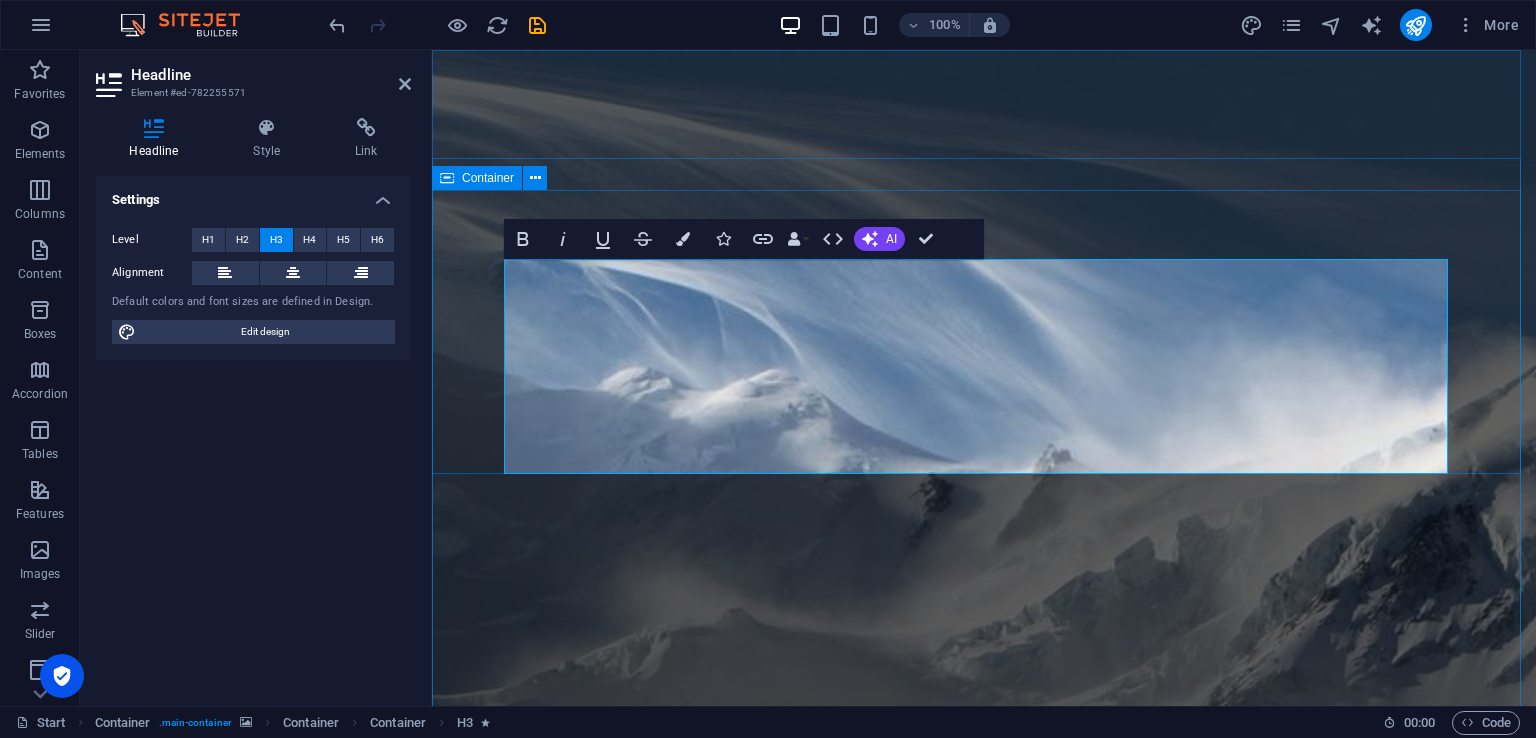 drag, startPoint x: 844, startPoint y: 306, endPoint x: 495, endPoint y: 296, distance: 349.14325 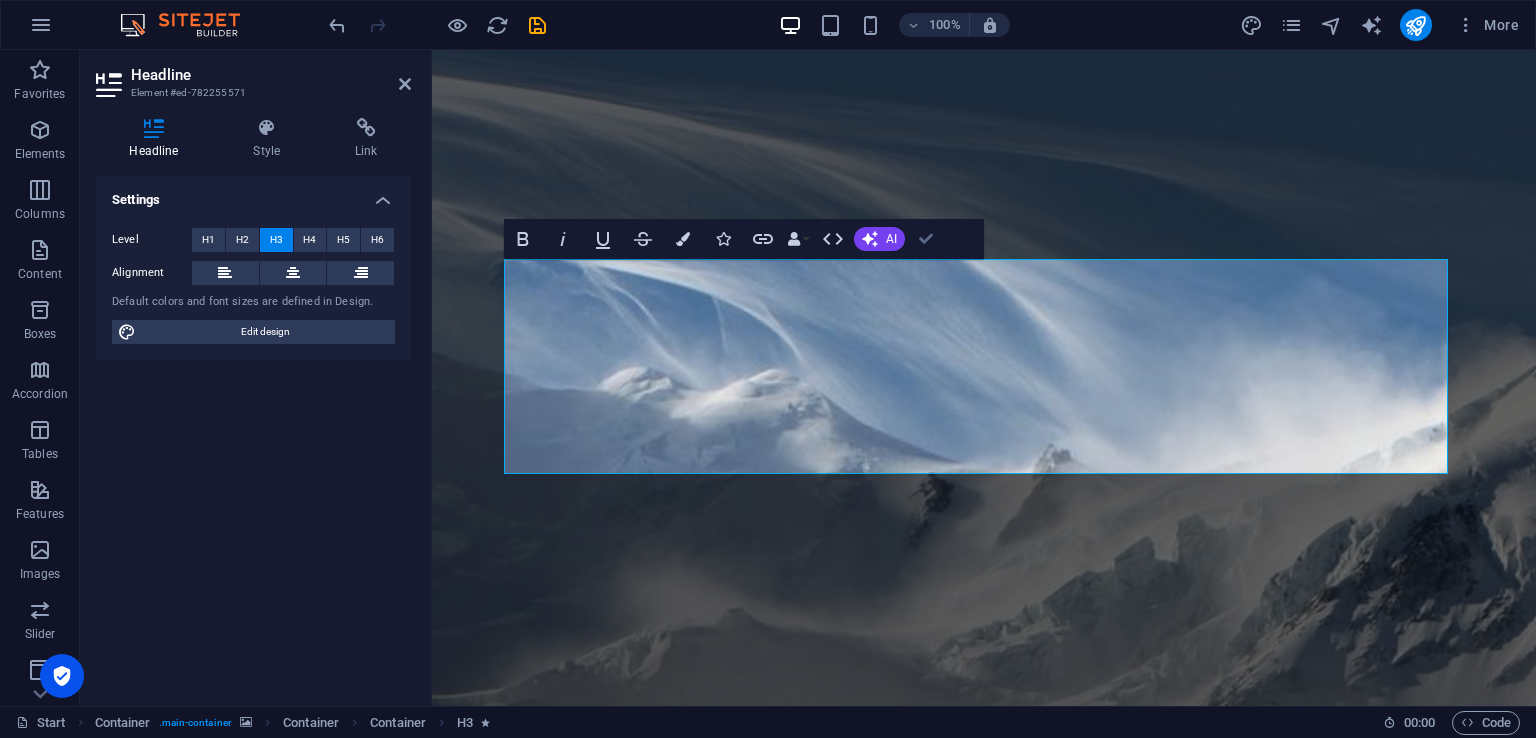 drag, startPoint x: 939, startPoint y: 237, endPoint x: 1248, endPoint y: 187, distance: 313.01917 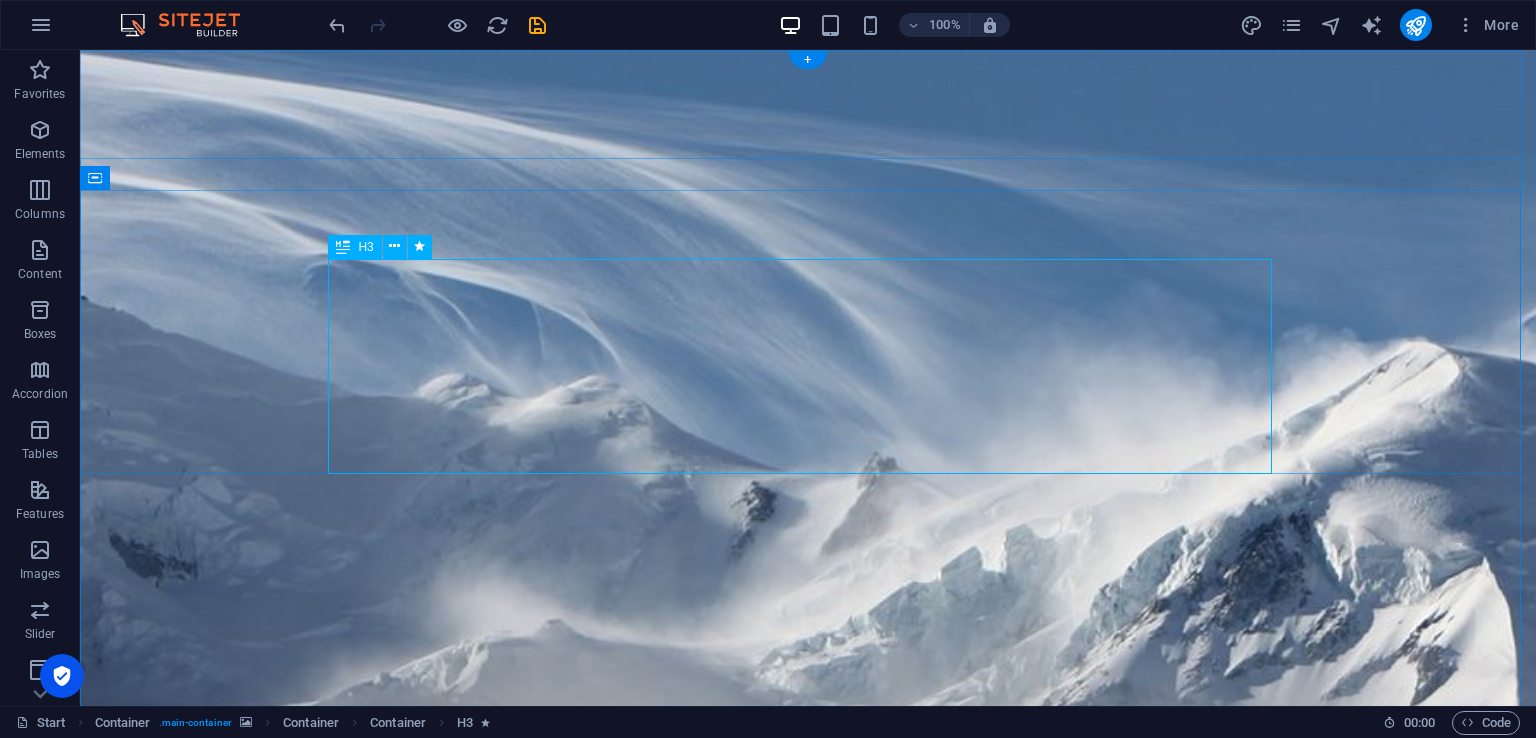 click on "This is a simple demo website showcasing ongoing development work for. its features, design, and content may change. The final, official website ,will be much entailed and owned by [PHONE_NUMBER], This domain ([DOMAIN_NAME]) remains property of lemonfresh ltd or another designated owner by [PHONE_NUMBER]. For development inquiries, contact [PHONE_NUMBER](Naivacom tech). If arriving from Google, please note the site is coming soon." at bounding box center [808, 1763] 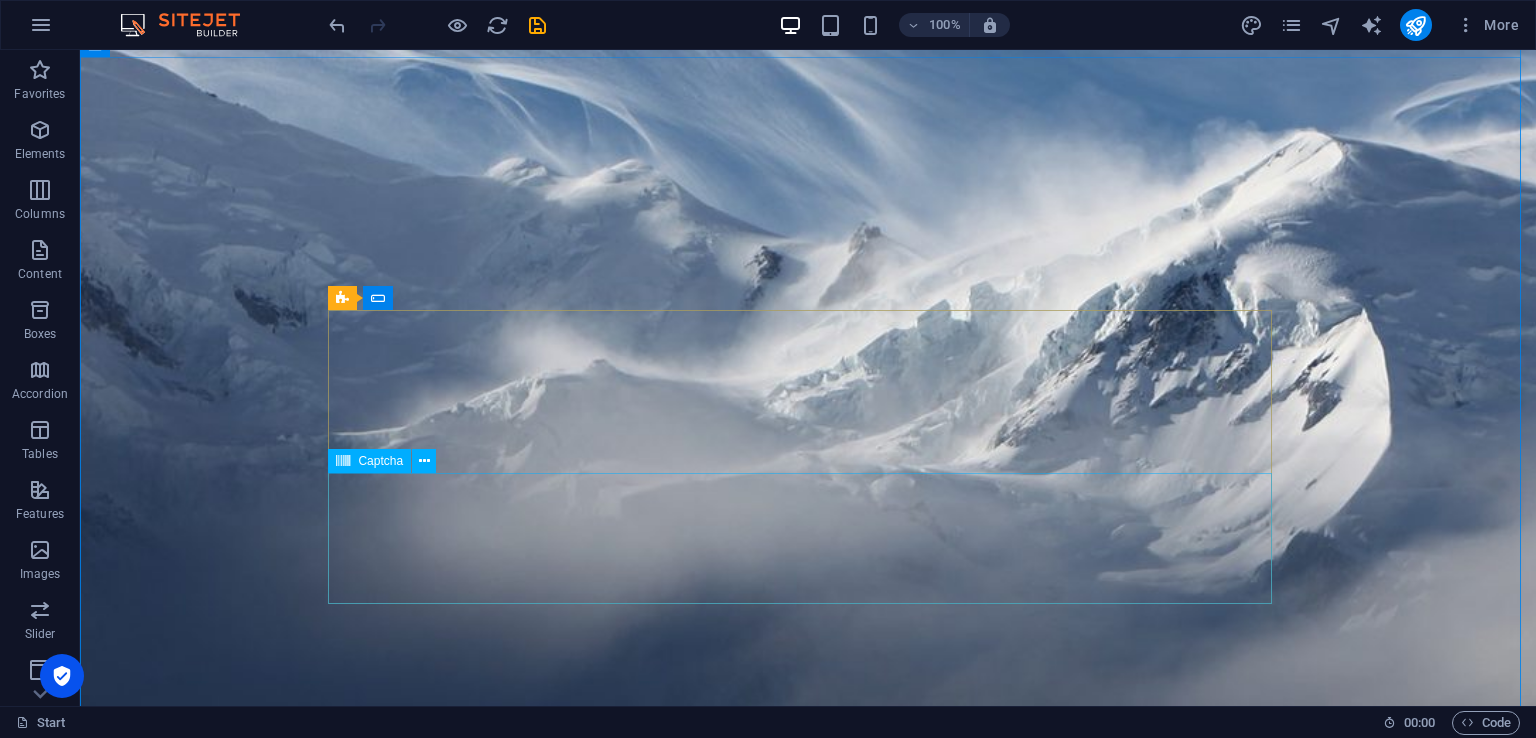 scroll, scrollTop: 300, scrollLeft: 0, axis: vertical 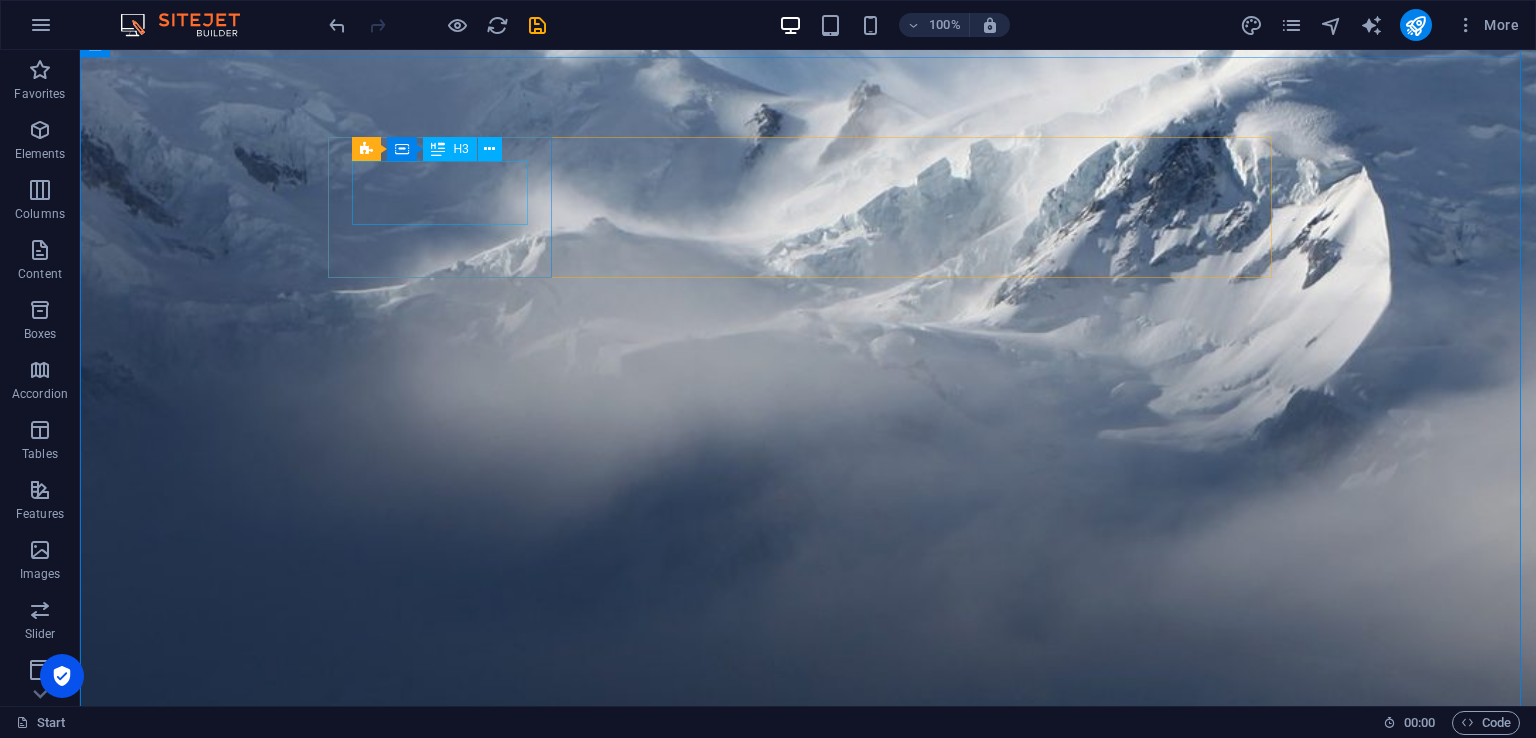 click on "0" at bounding box center [448, 2049] 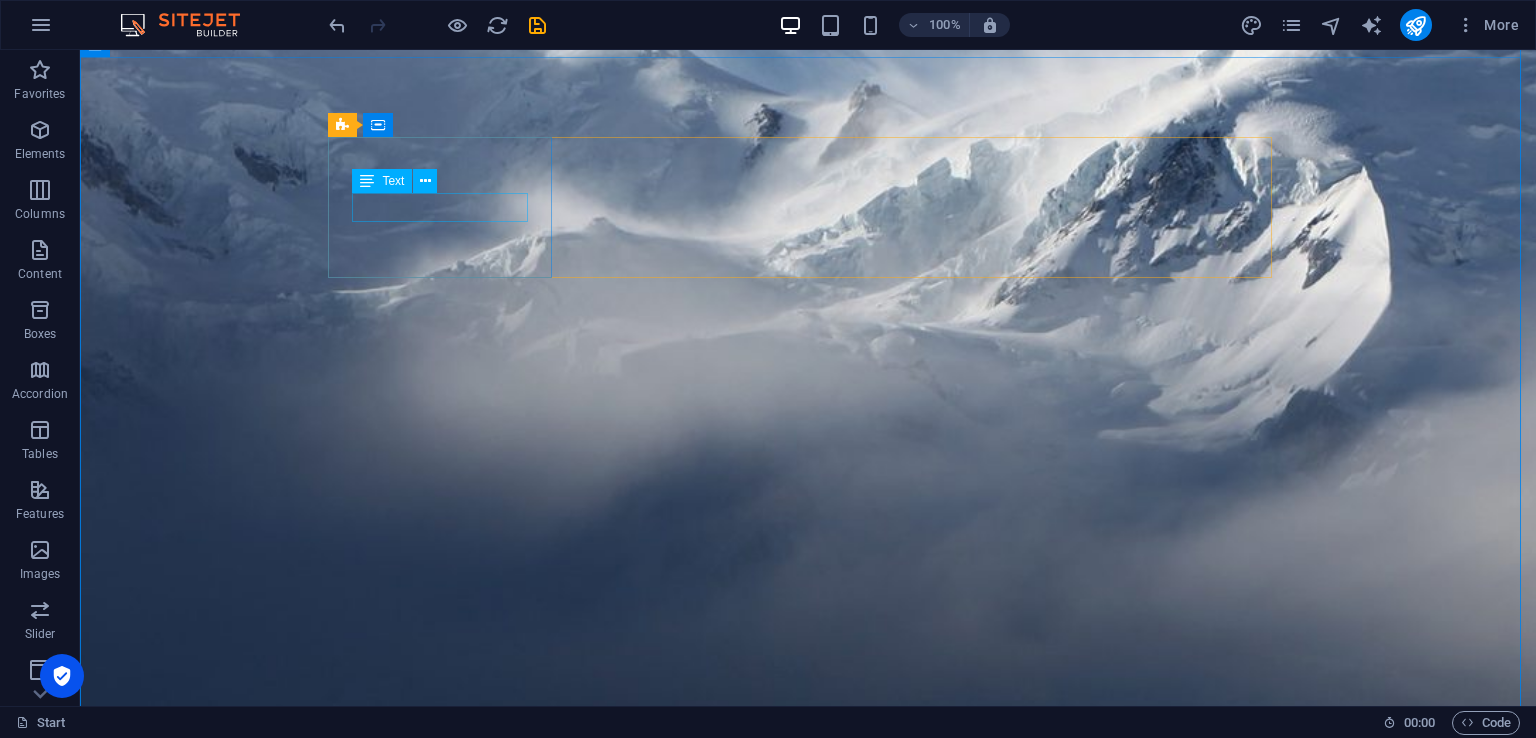 click on "Days" at bounding box center (448, 2039) 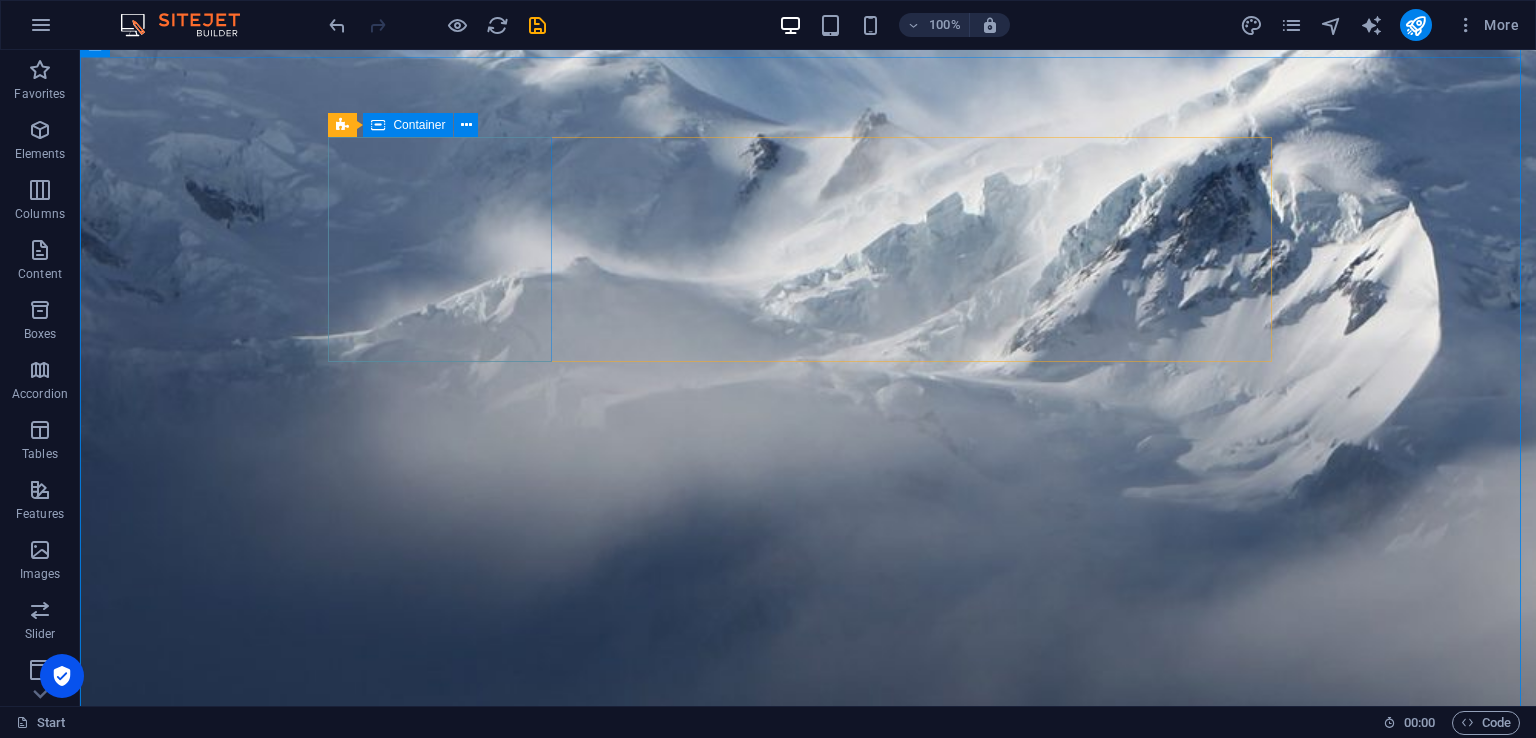 click on "Drop content here or  Add elements  Paste clipboard" at bounding box center [448, 2282] 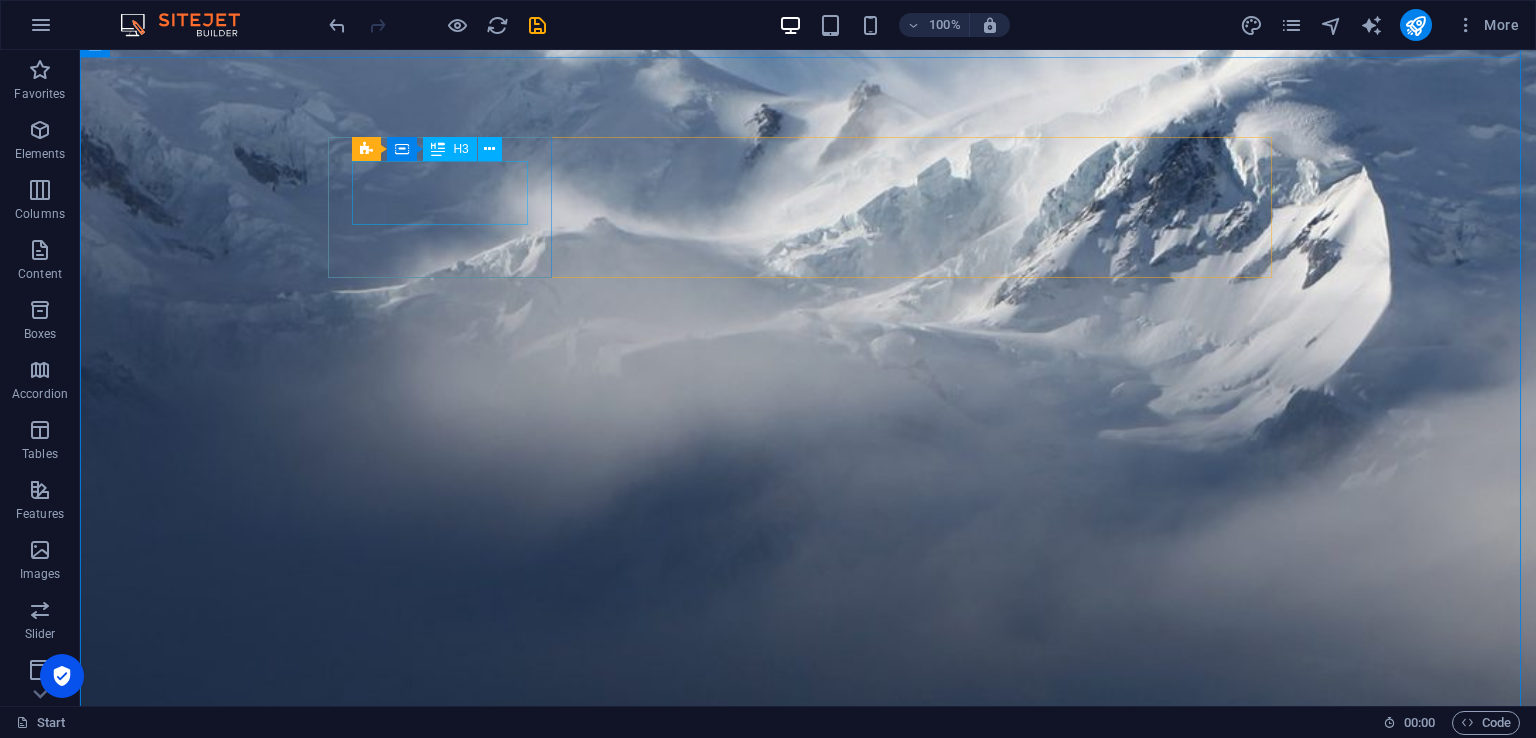 click on "0" at bounding box center (448, 2049) 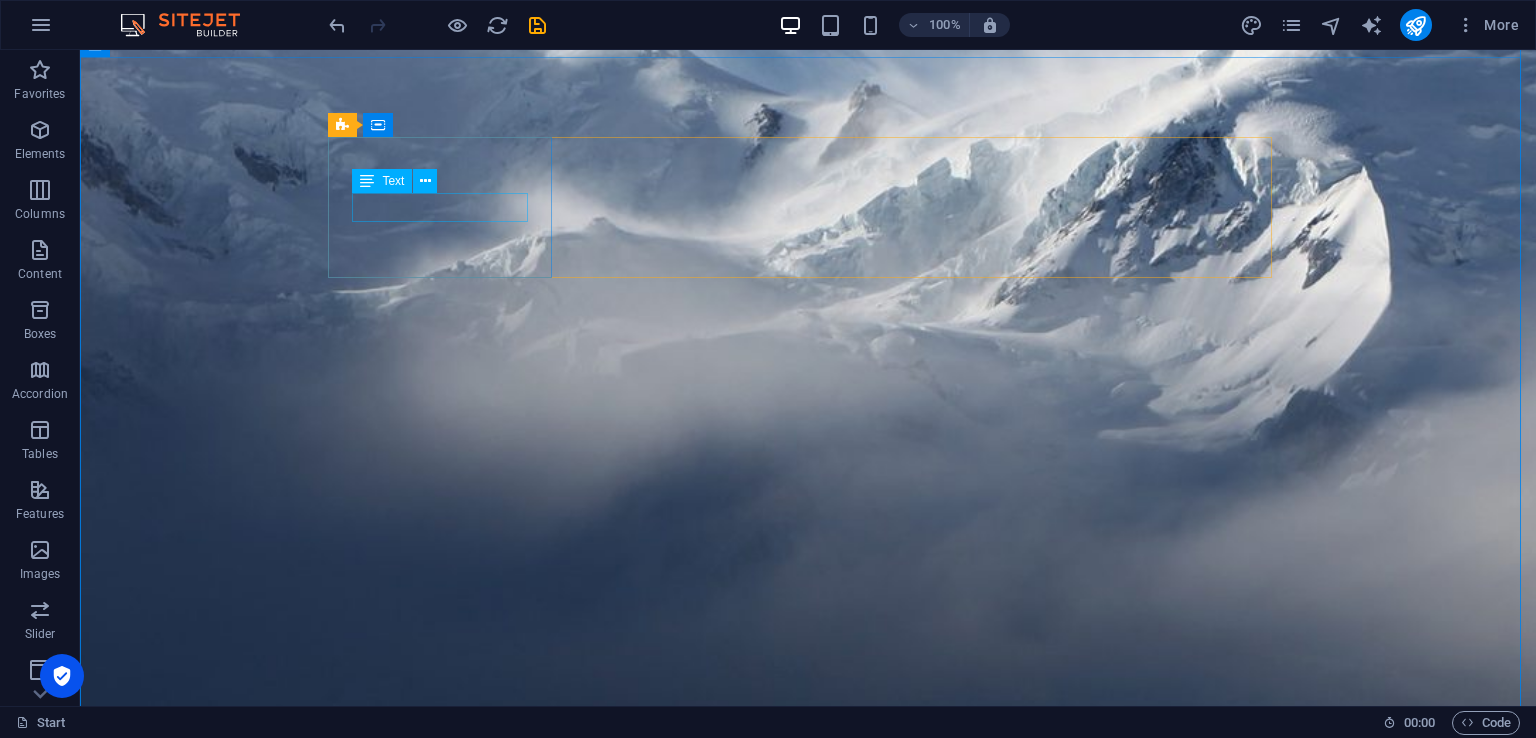 click on "Hours" at bounding box center [448, 2039] 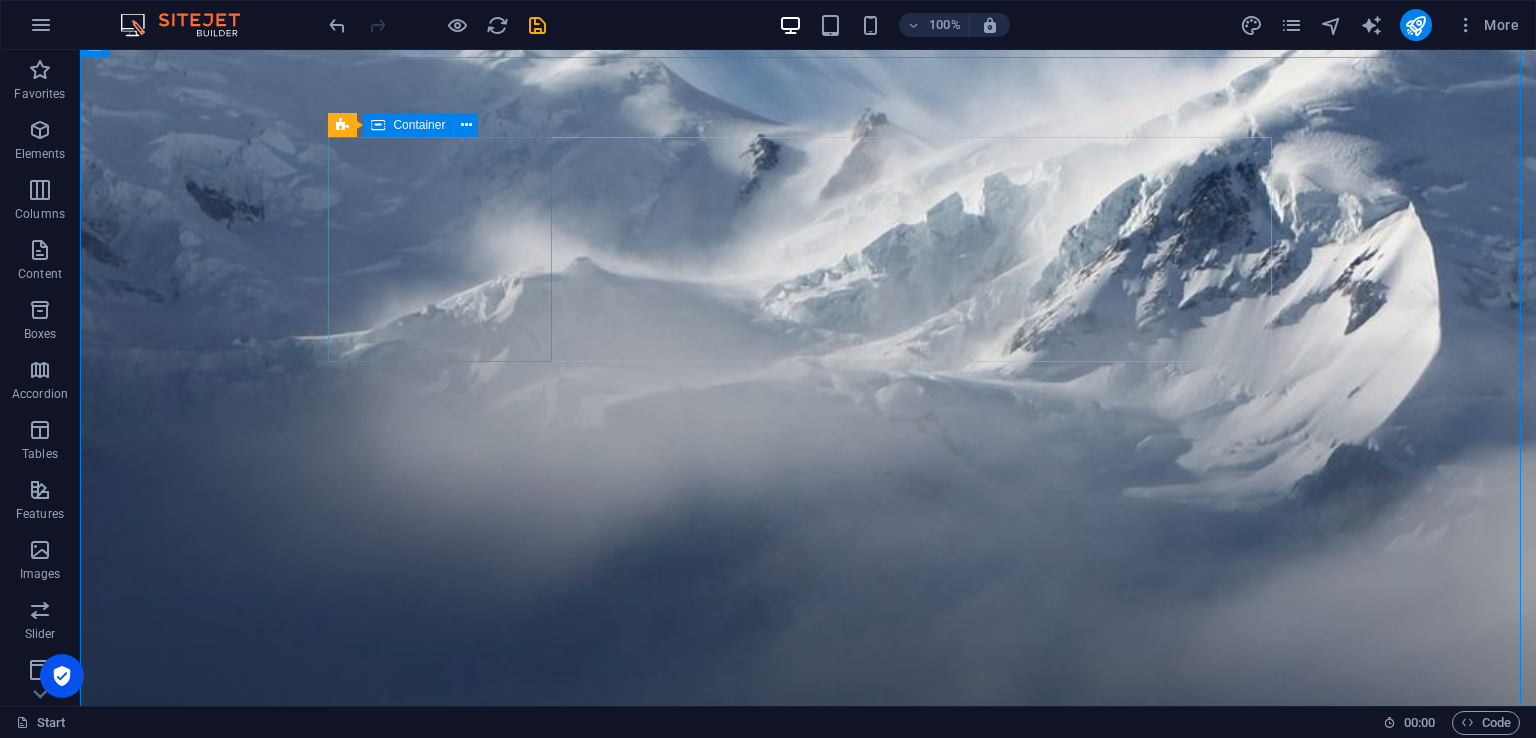 click on "Drop content here or  Add elements  Paste clipboard" at bounding box center (448, 2282) 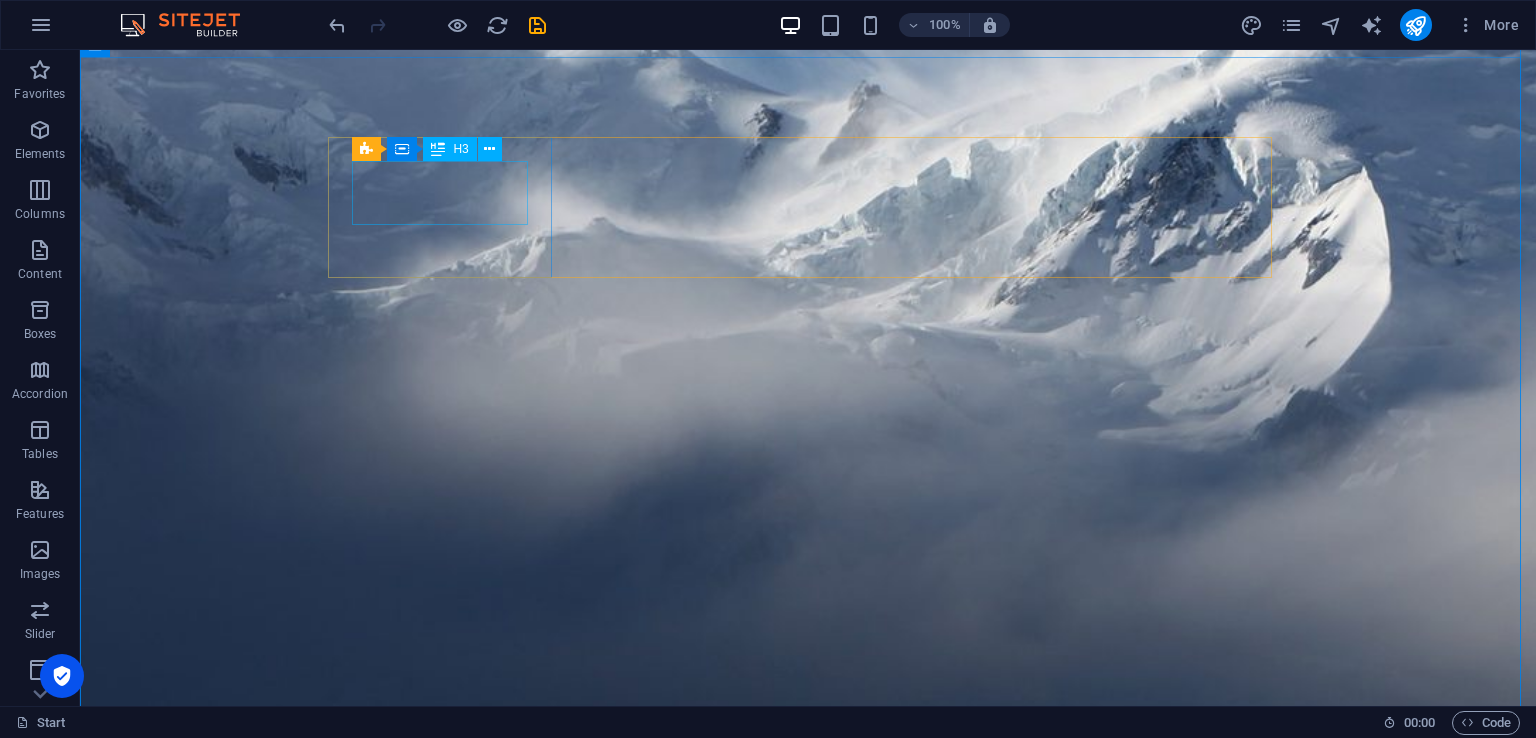 click on "0" at bounding box center [448, 2049] 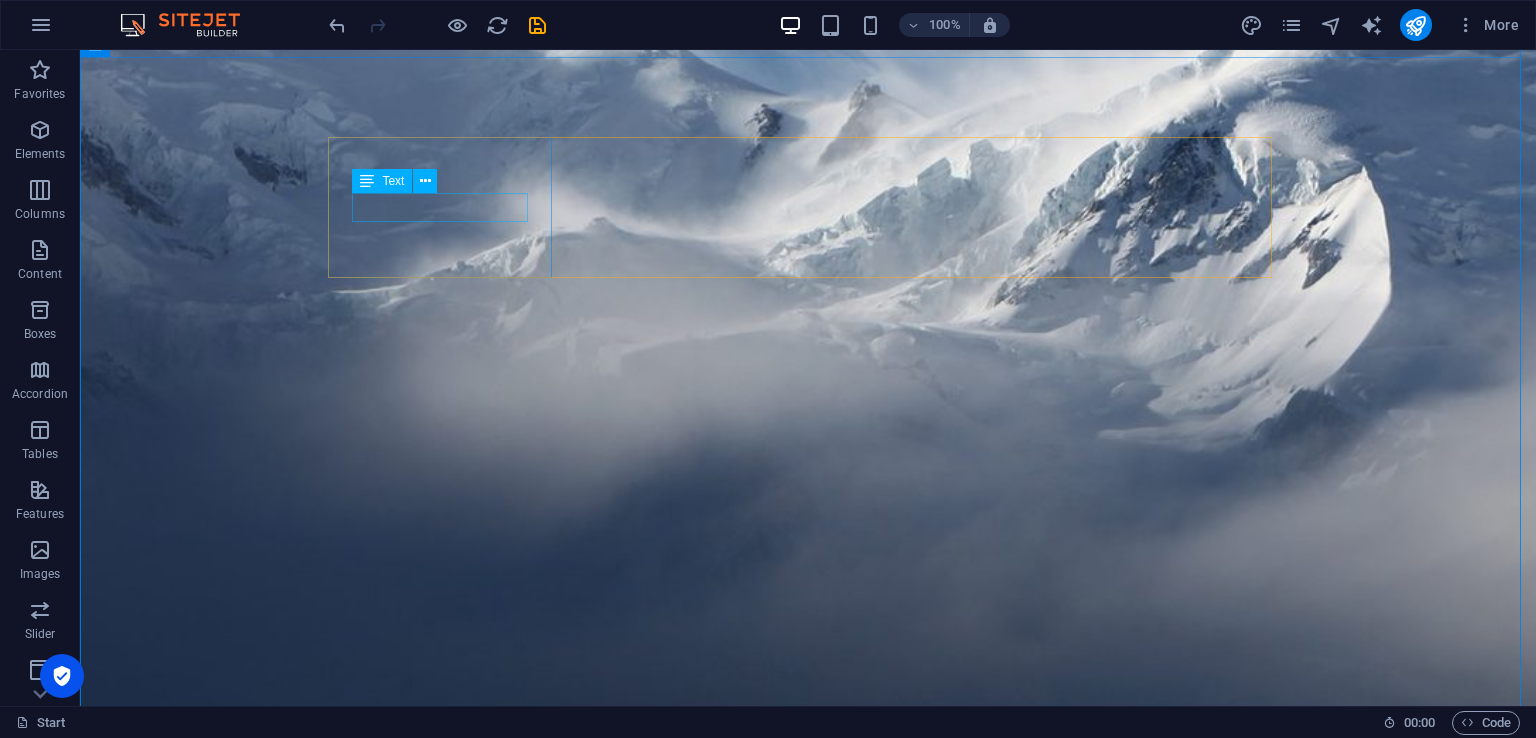 click on "Minutes" at bounding box center [448, 2039] 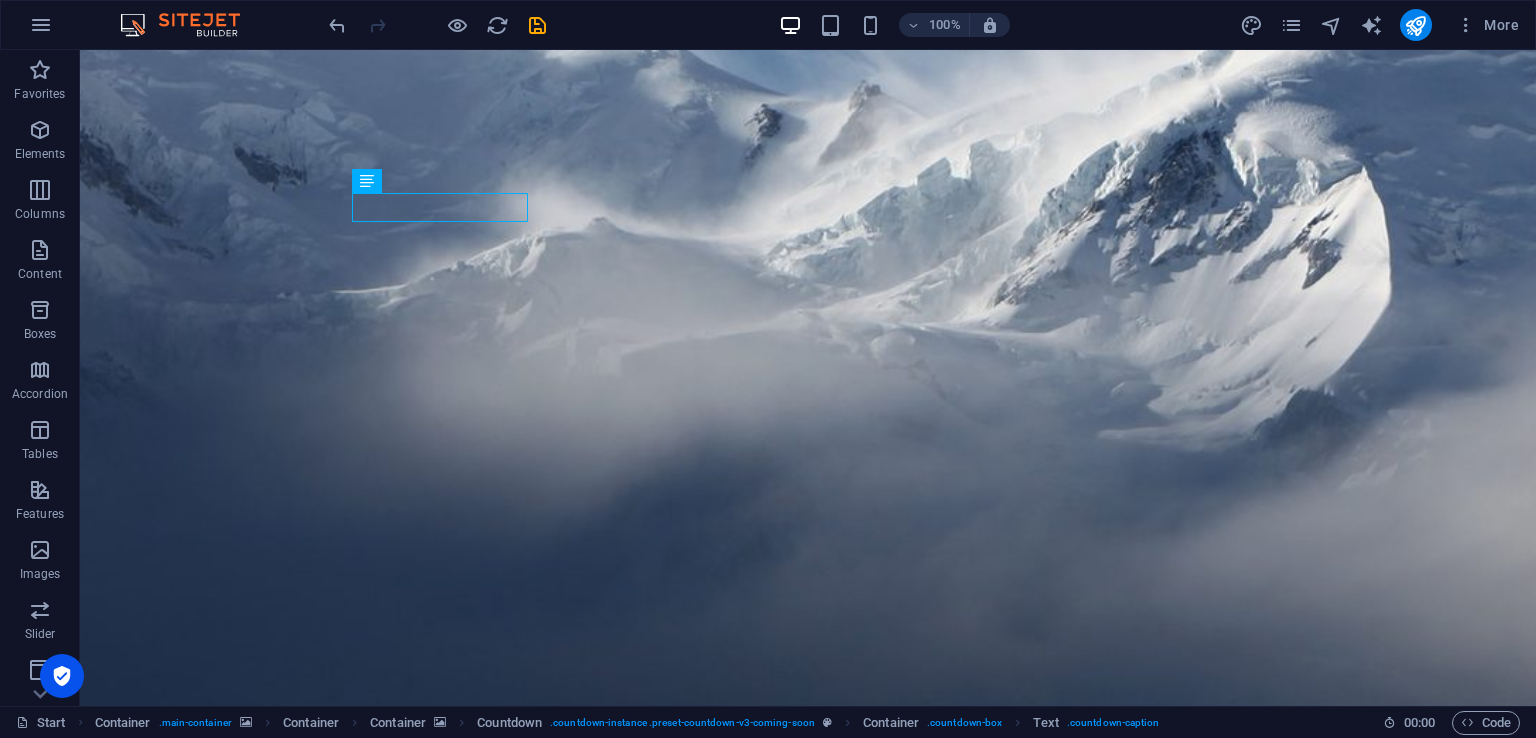 click at bounding box center [437, 25] 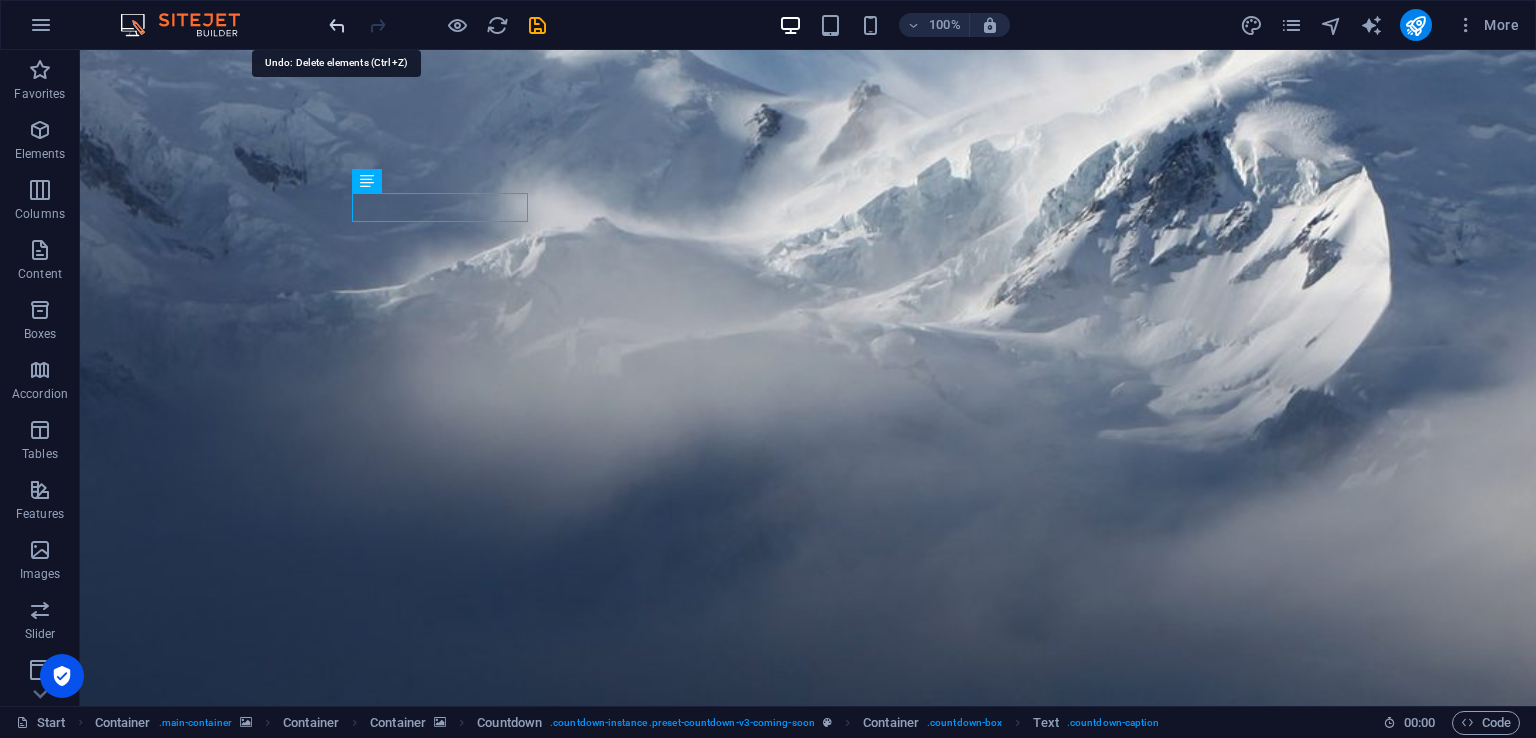 click at bounding box center [337, 25] 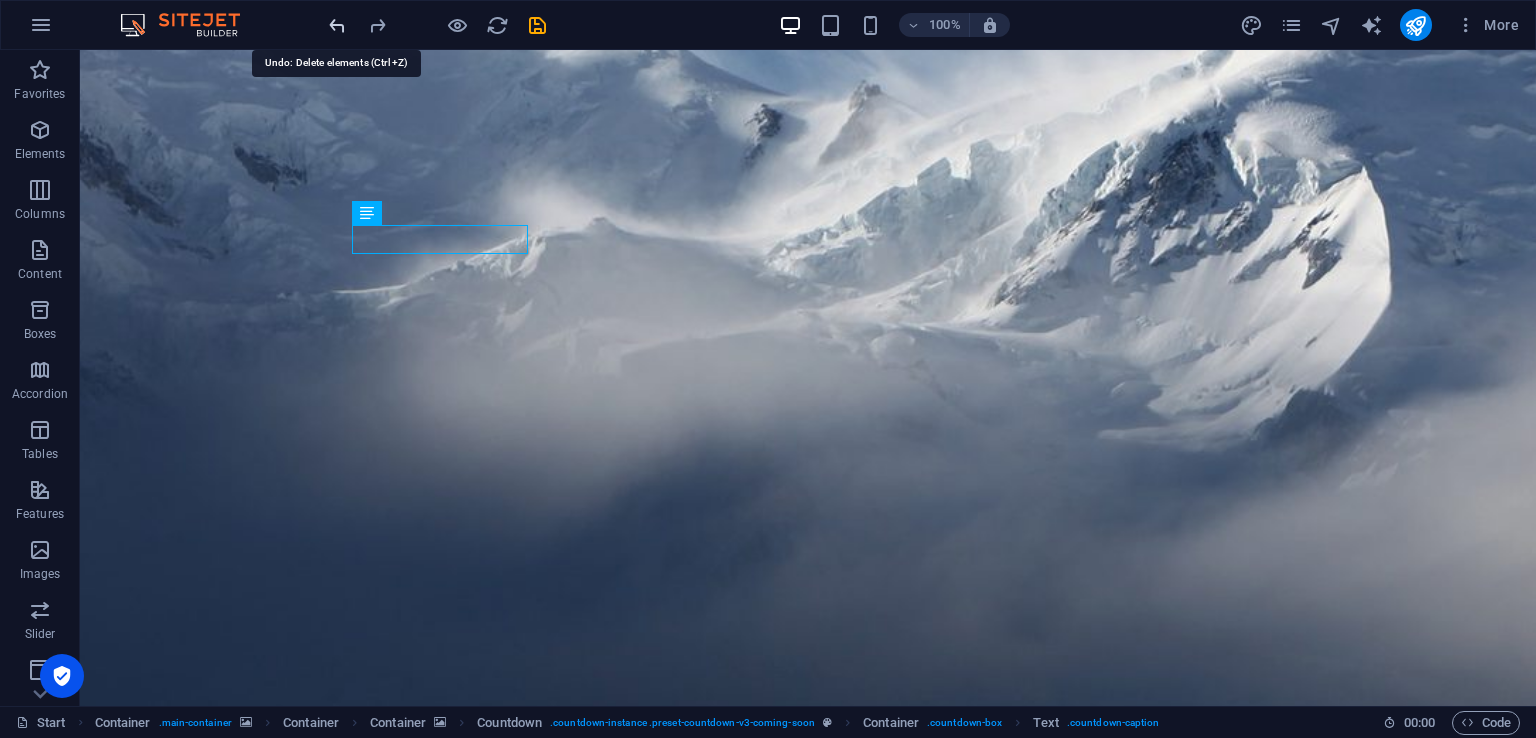 click at bounding box center (337, 25) 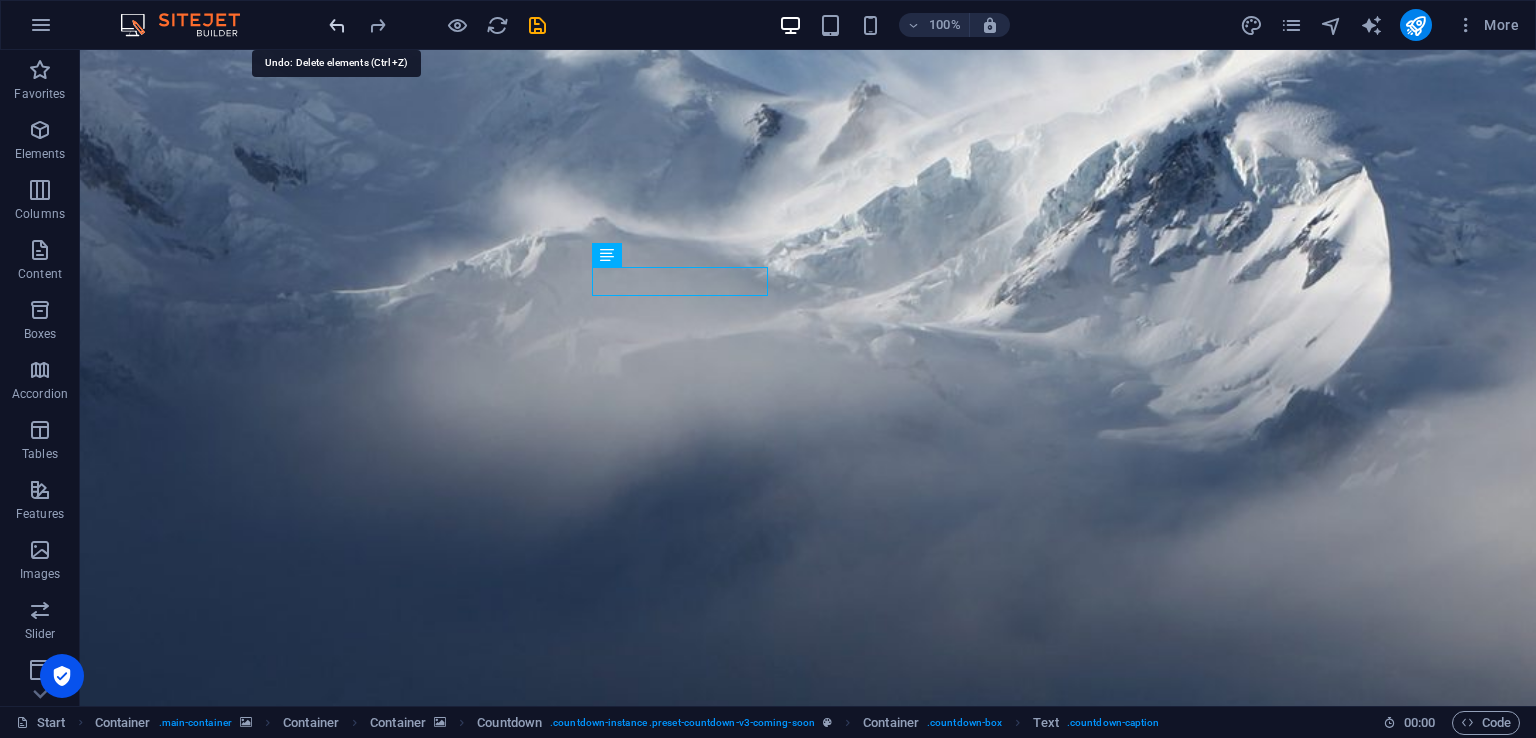 click at bounding box center [337, 25] 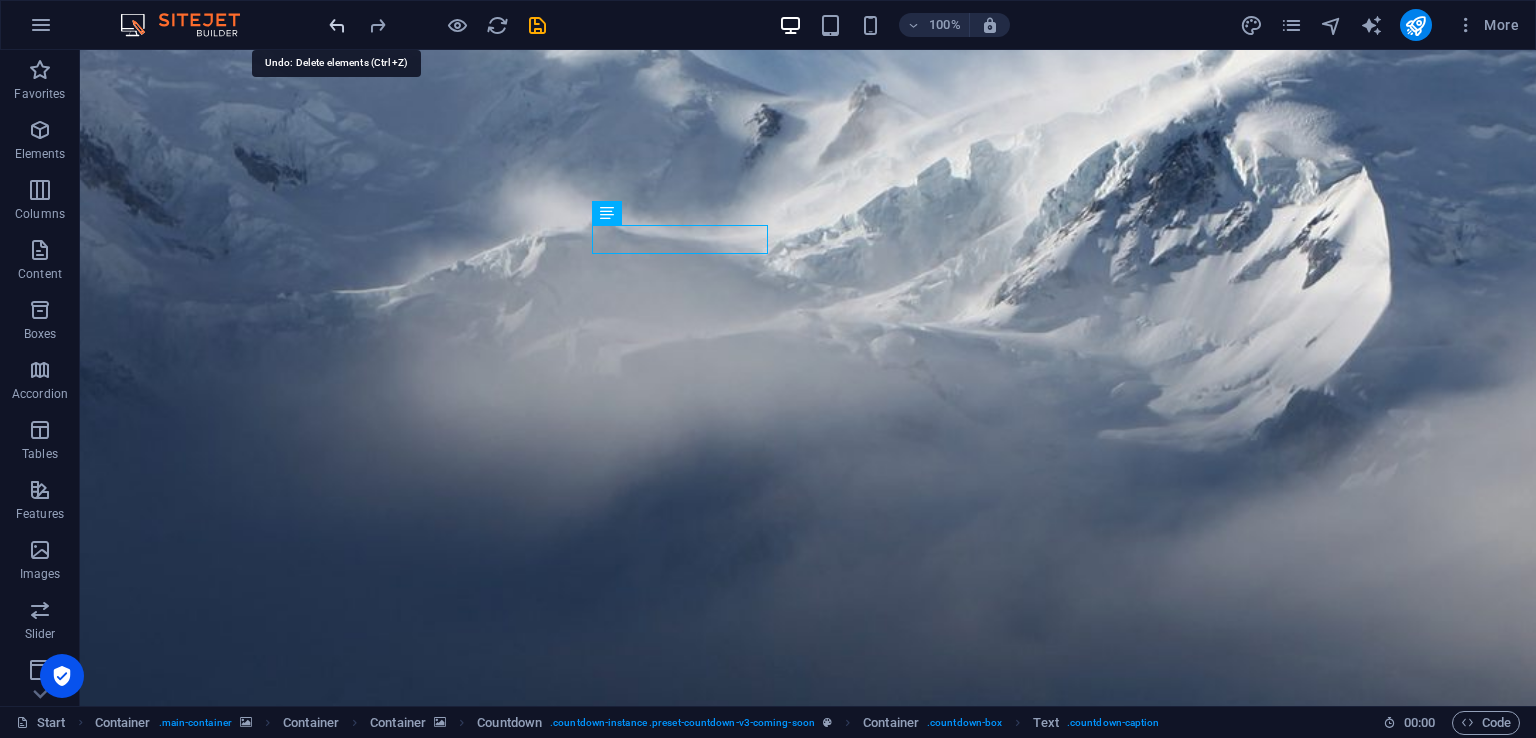 click at bounding box center [337, 25] 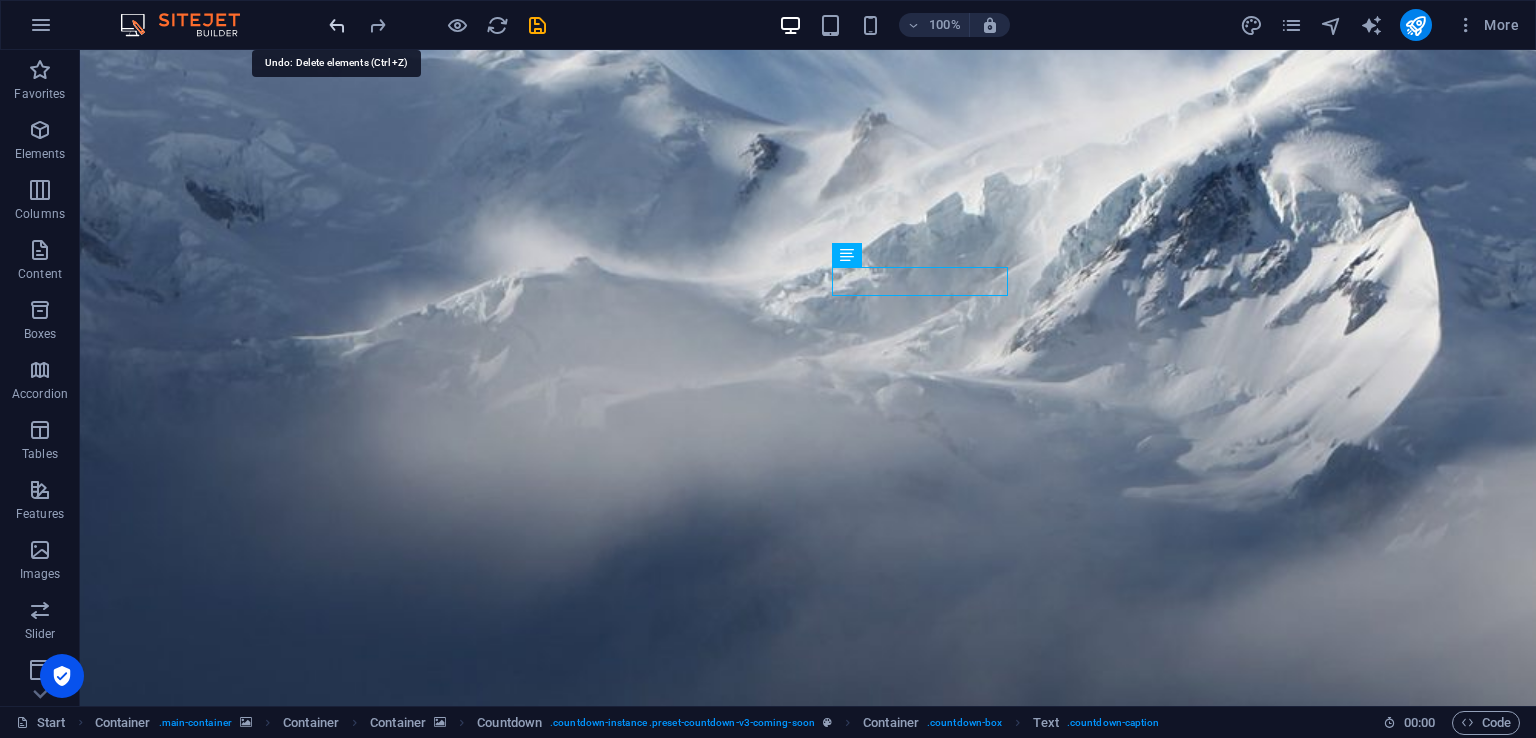 click at bounding box center [337, 25] 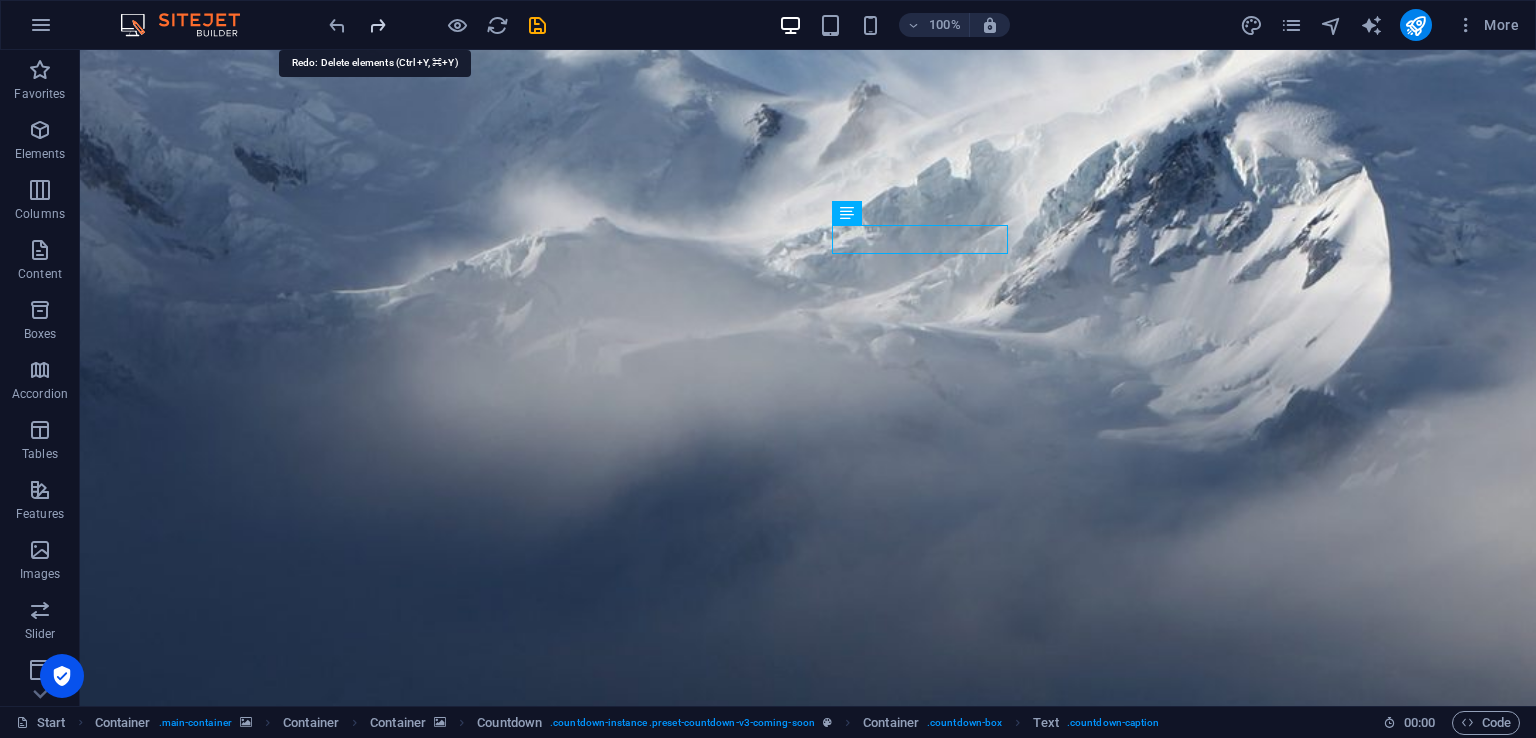 click at bounding box center [377, 25] 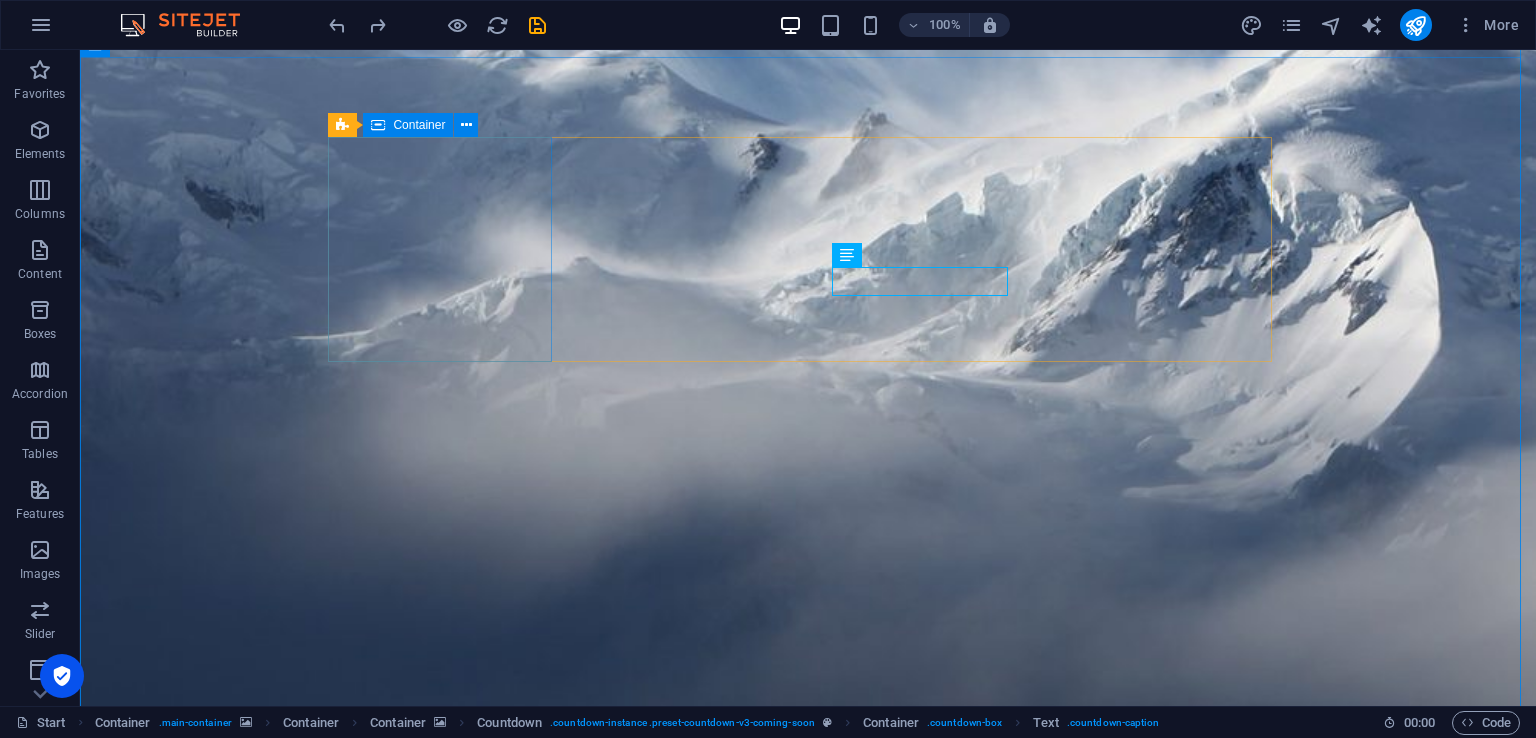 click on "Drop content here or  Add elements  Paste clipboard" at bounding box center [448, 2282] 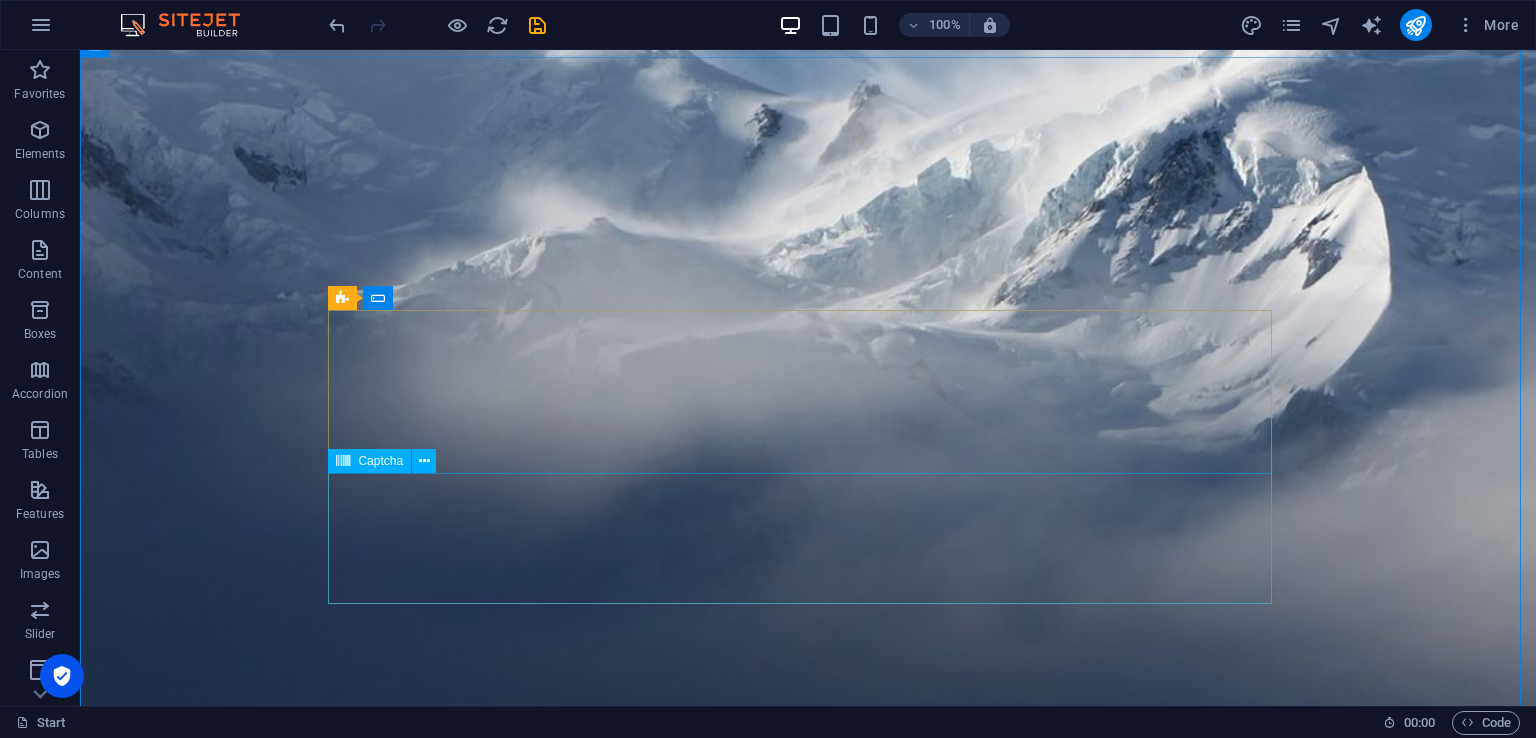 click on "Nicht lesbar? Neu generieren" at bounding box center [808, 2722] 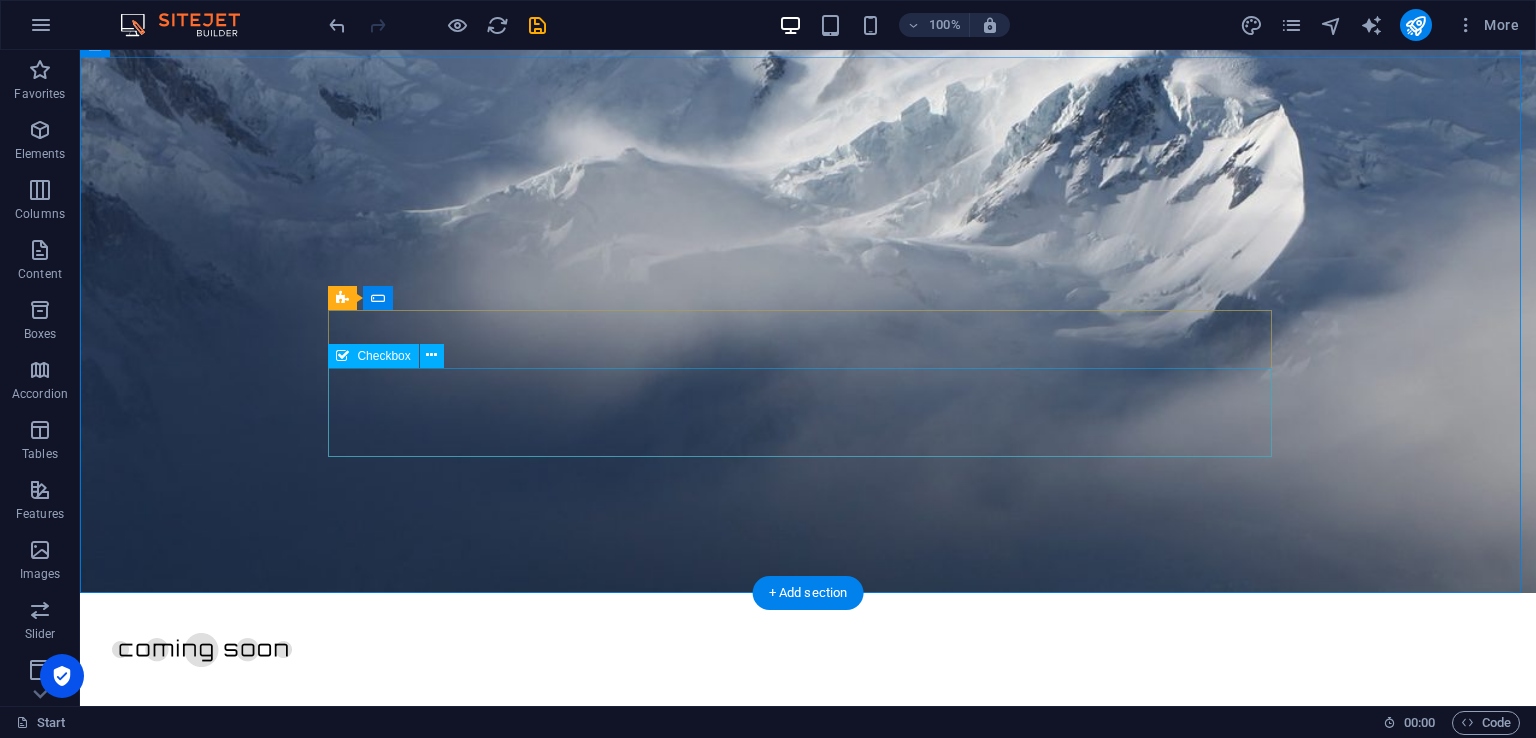click on "I have read and understand the privacy policy." at bounding box center [808, 2281] 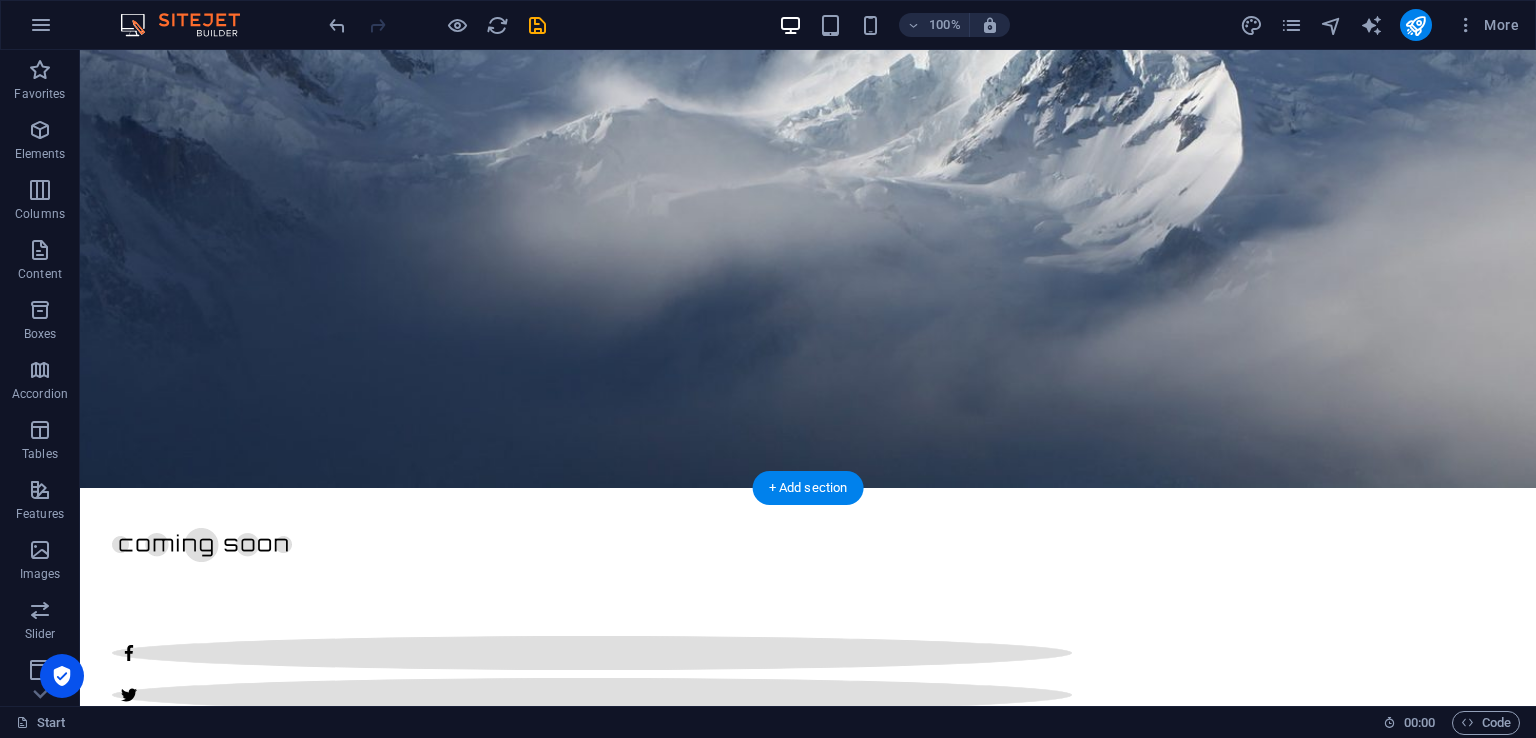 click at bounding box center (808, 1201) 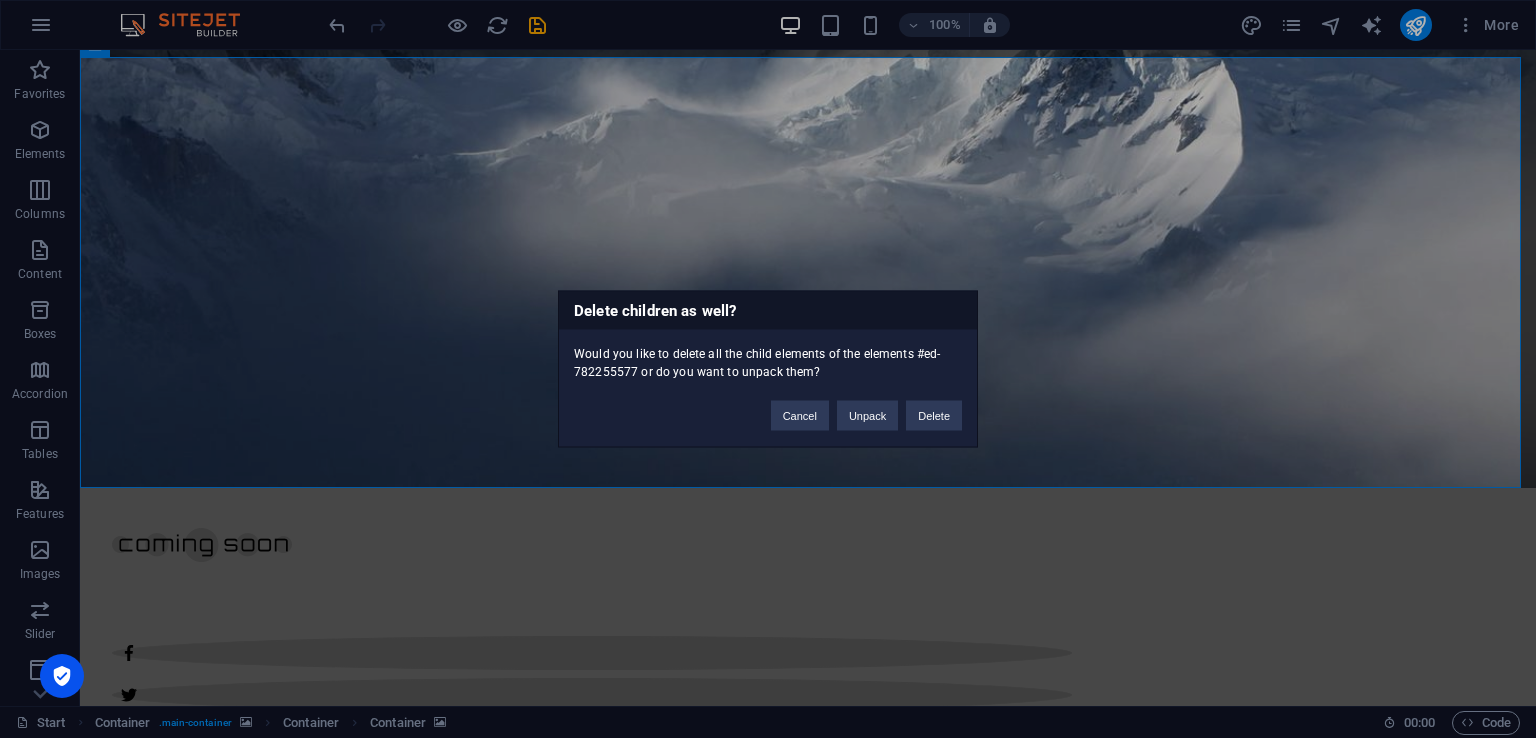 type 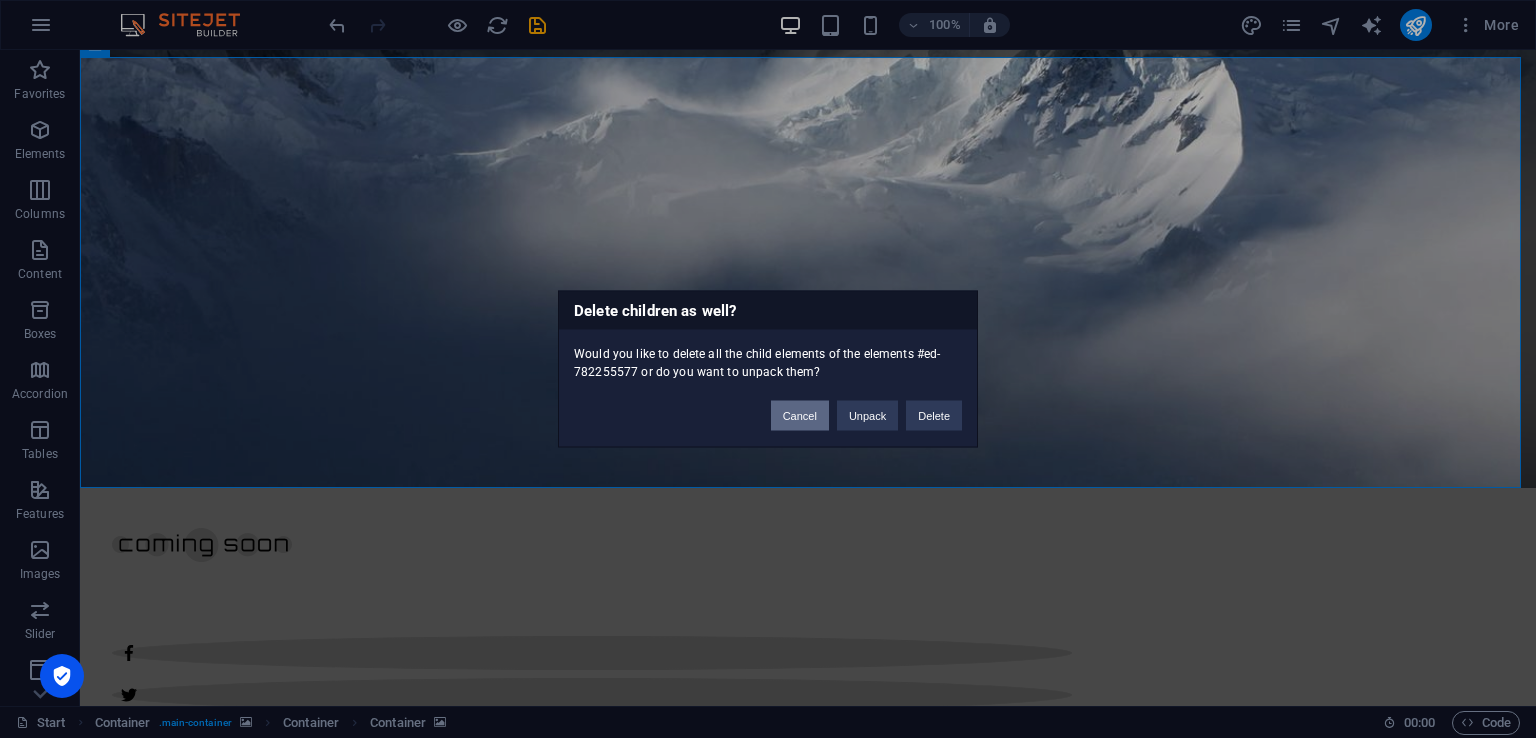 click on "Cancel" at bounding box center (800, 416) 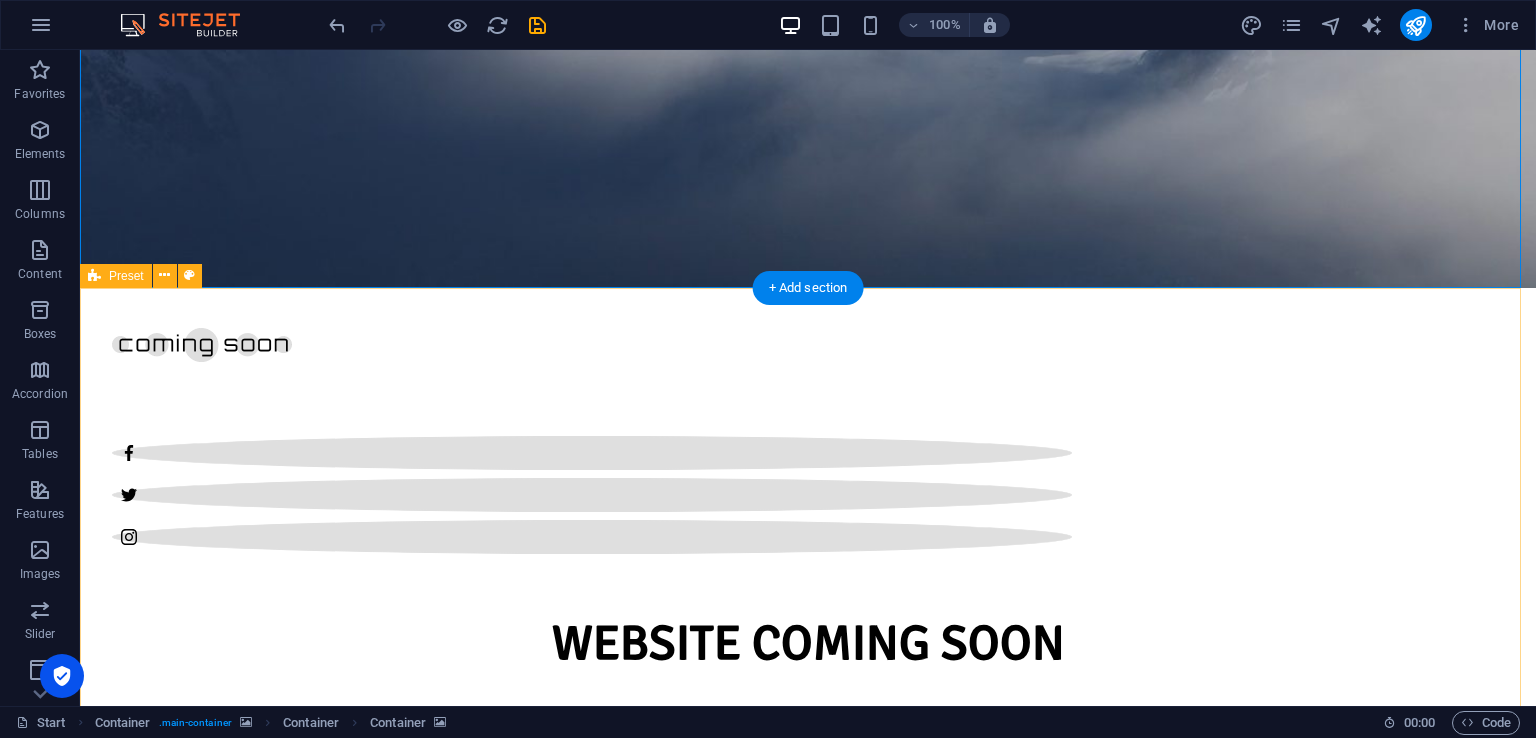 click at bounding box center [808, 2273] 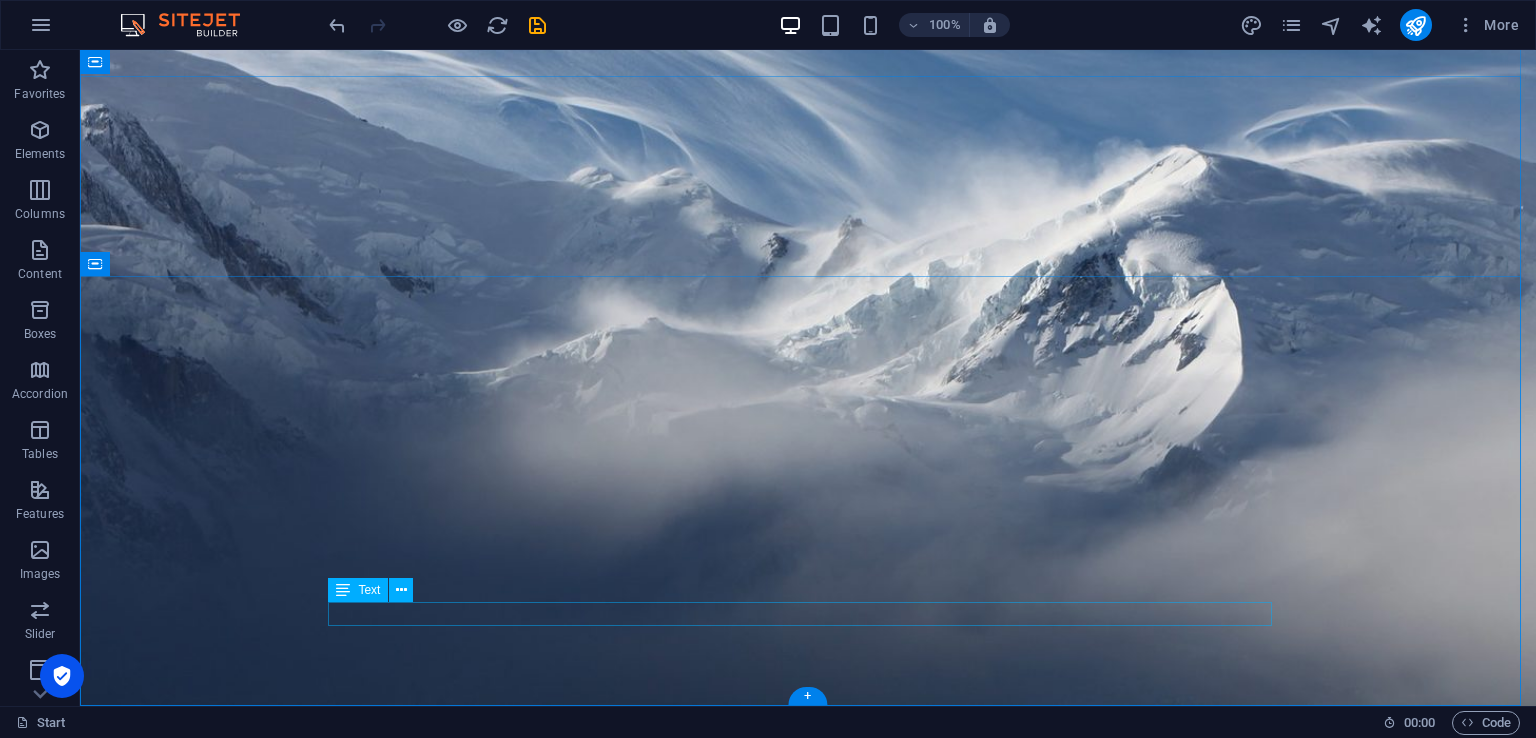click on "Legal Notice  |  Privacy" at bounding box center (808, 2272) 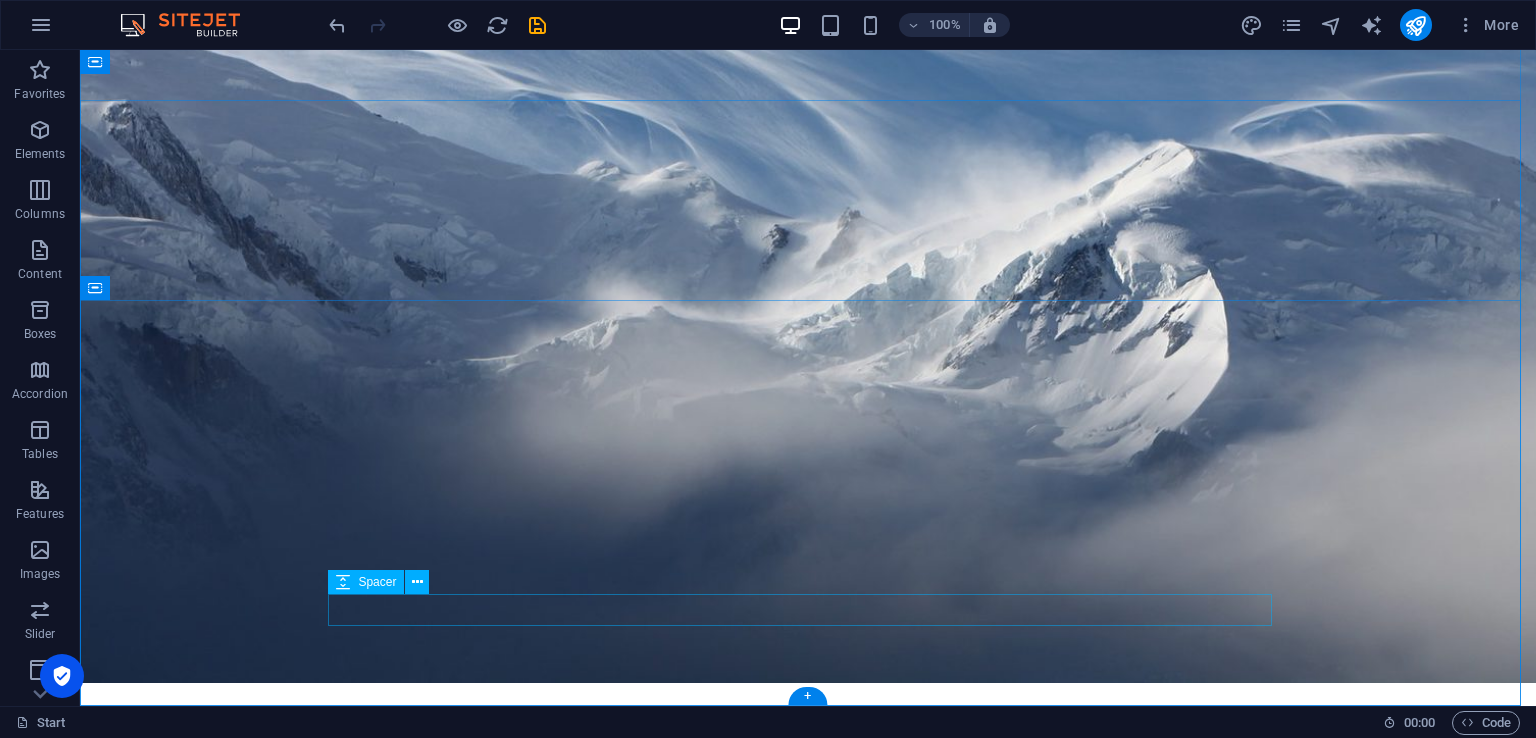 scroll, scrollTop: 57, scrollLeft: 0, axis: vertical 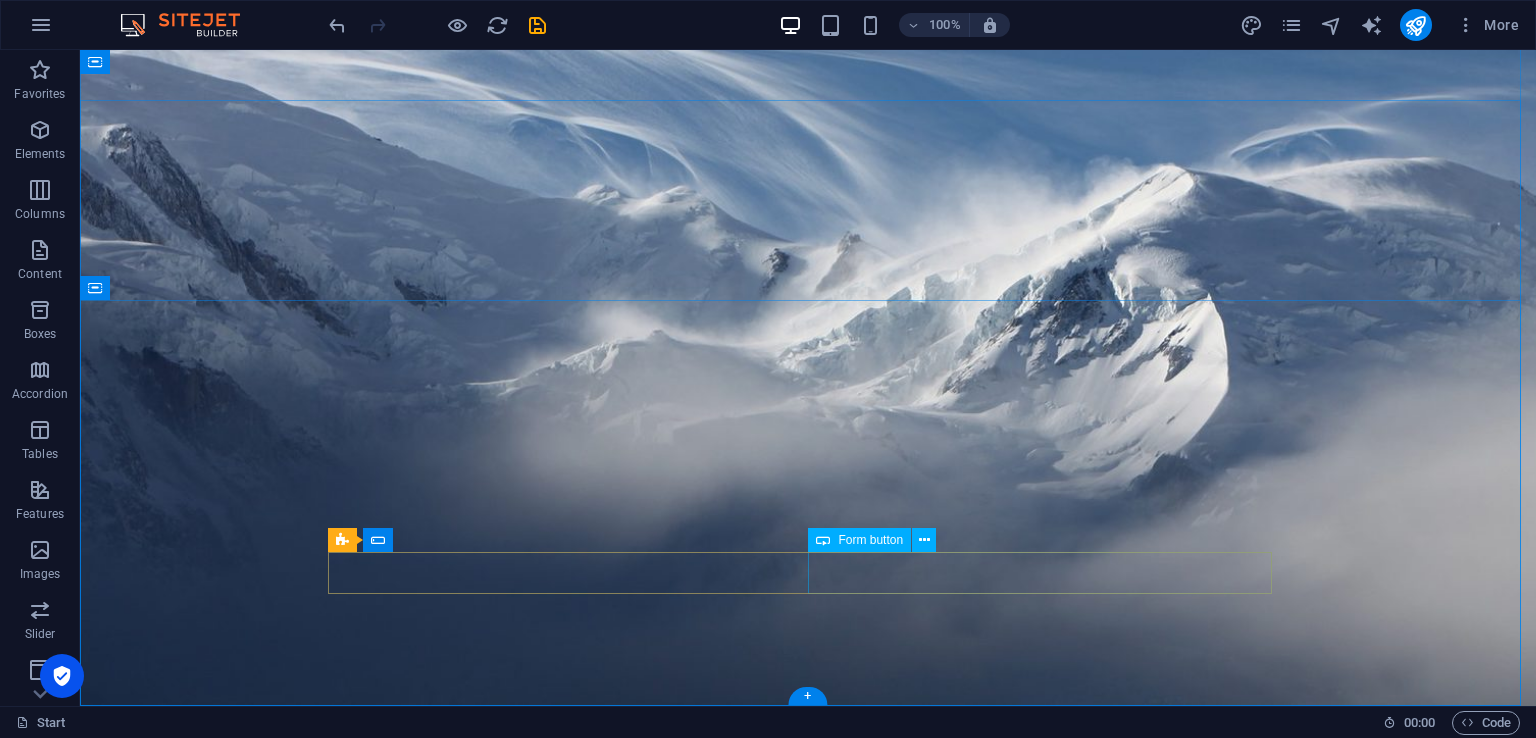 click on "Notify me!" at bounding box center [1048, 2183] 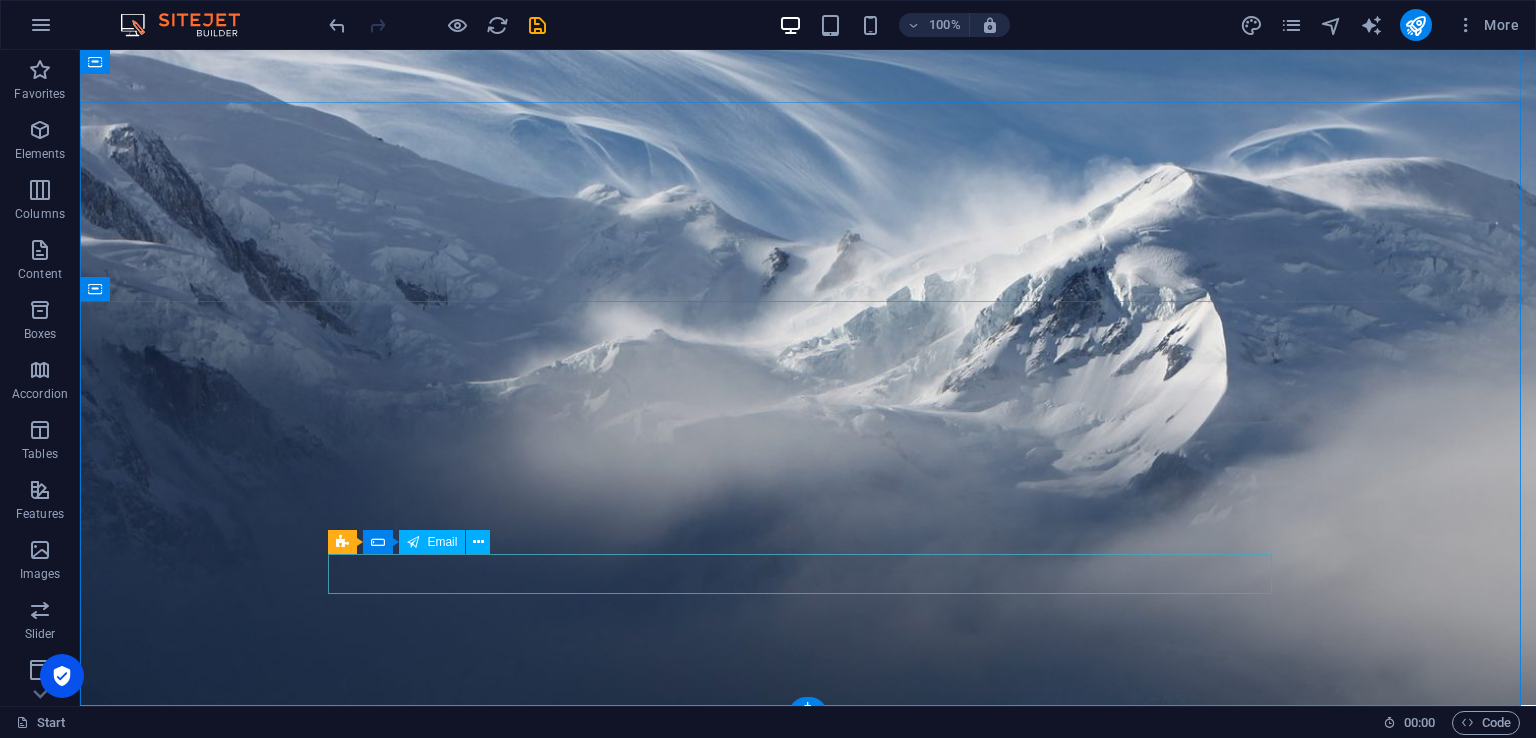 scroll, scrollTop: 56, scrollLeft: 0, axis: vertical 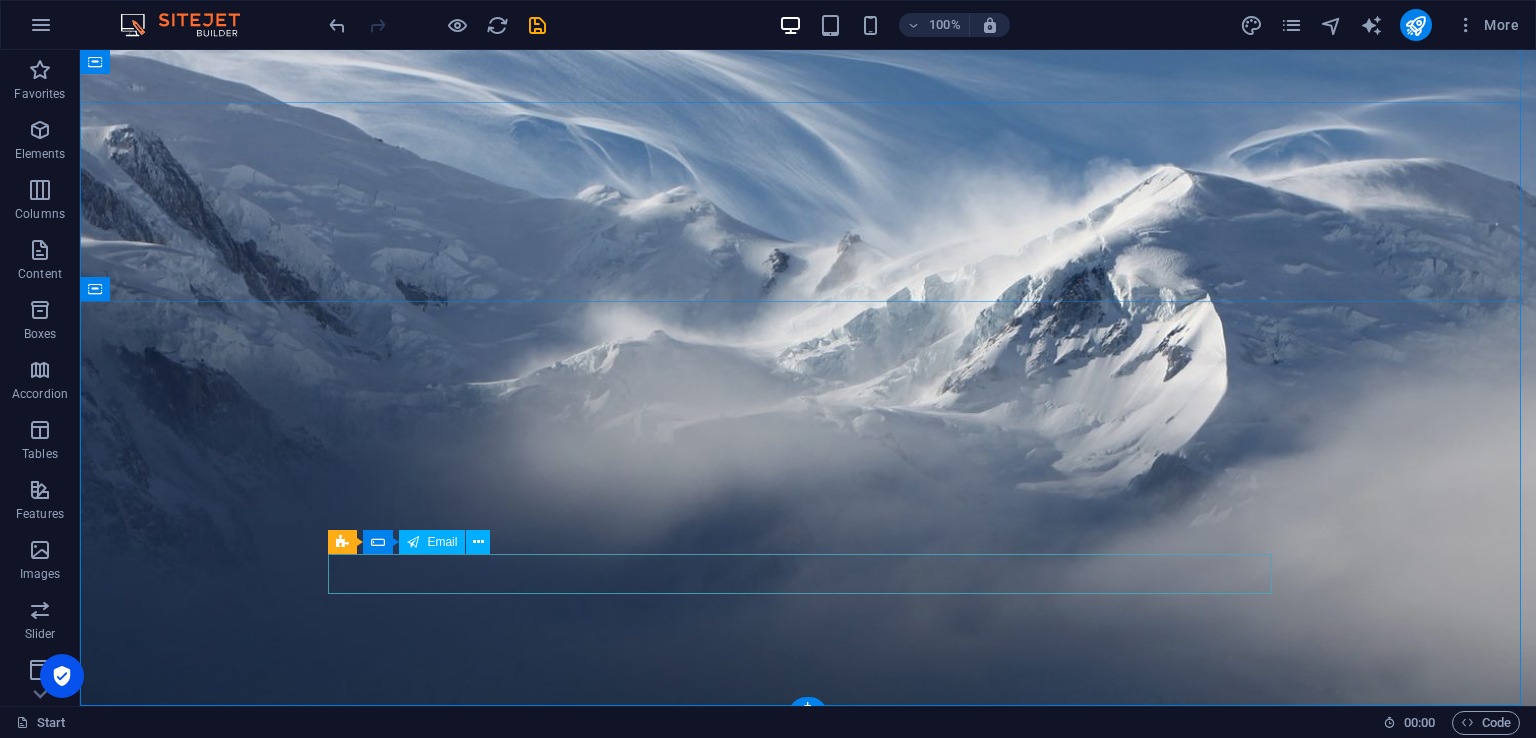 click at bounding box center (808, 2180) 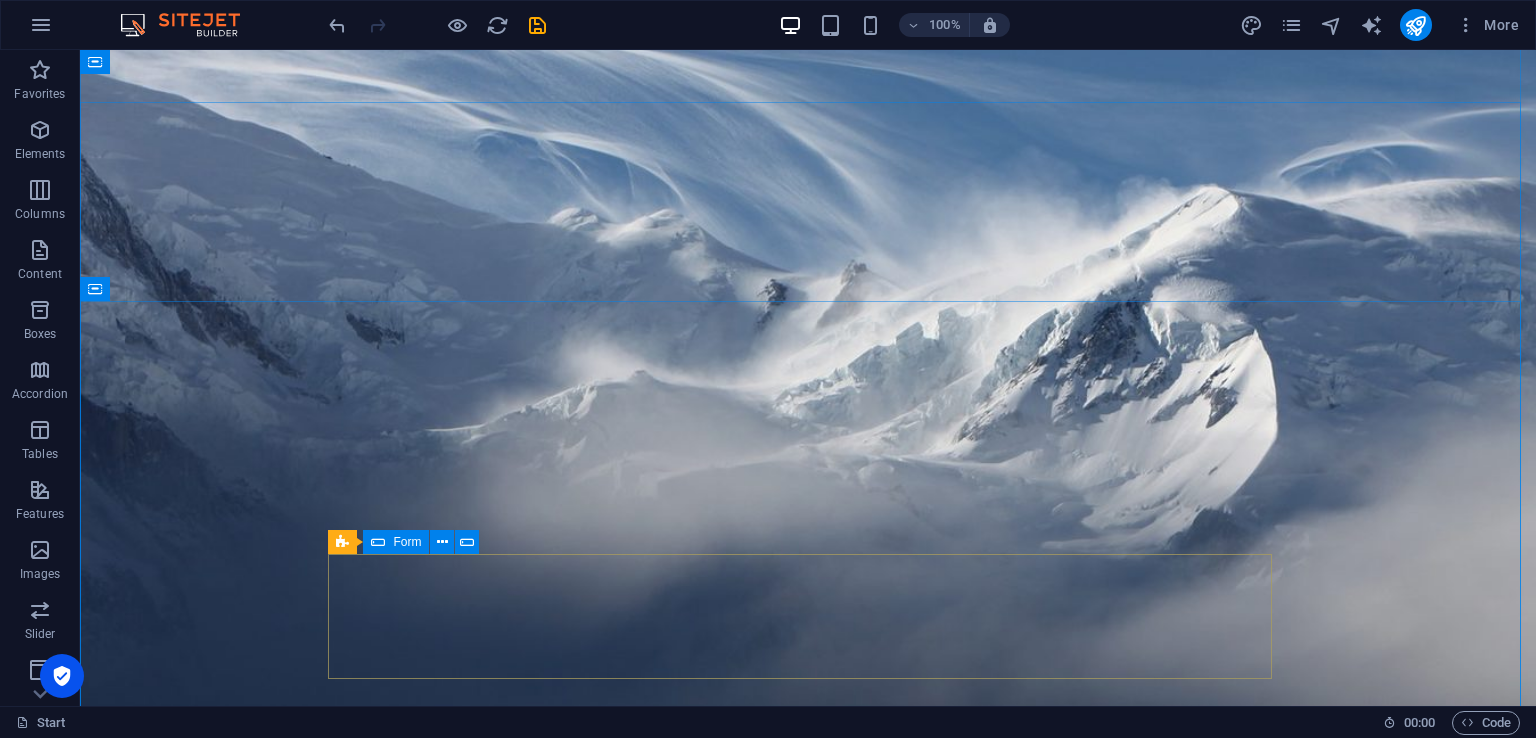 click on "Add elements" at bounding box center (749, 2423) 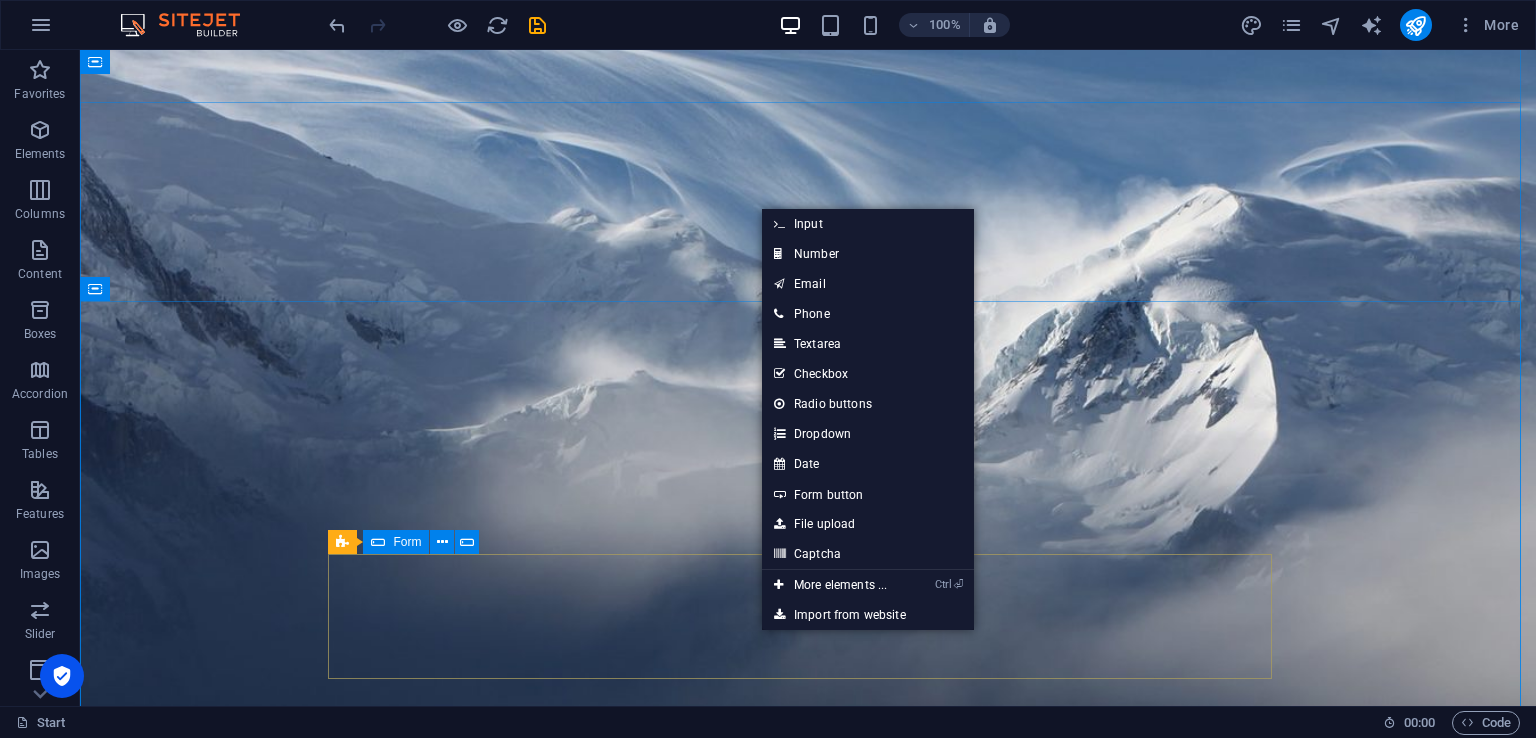 click on "Drop content here or  Add elements  Paste clipboard" at bounding box center (808, 2393) 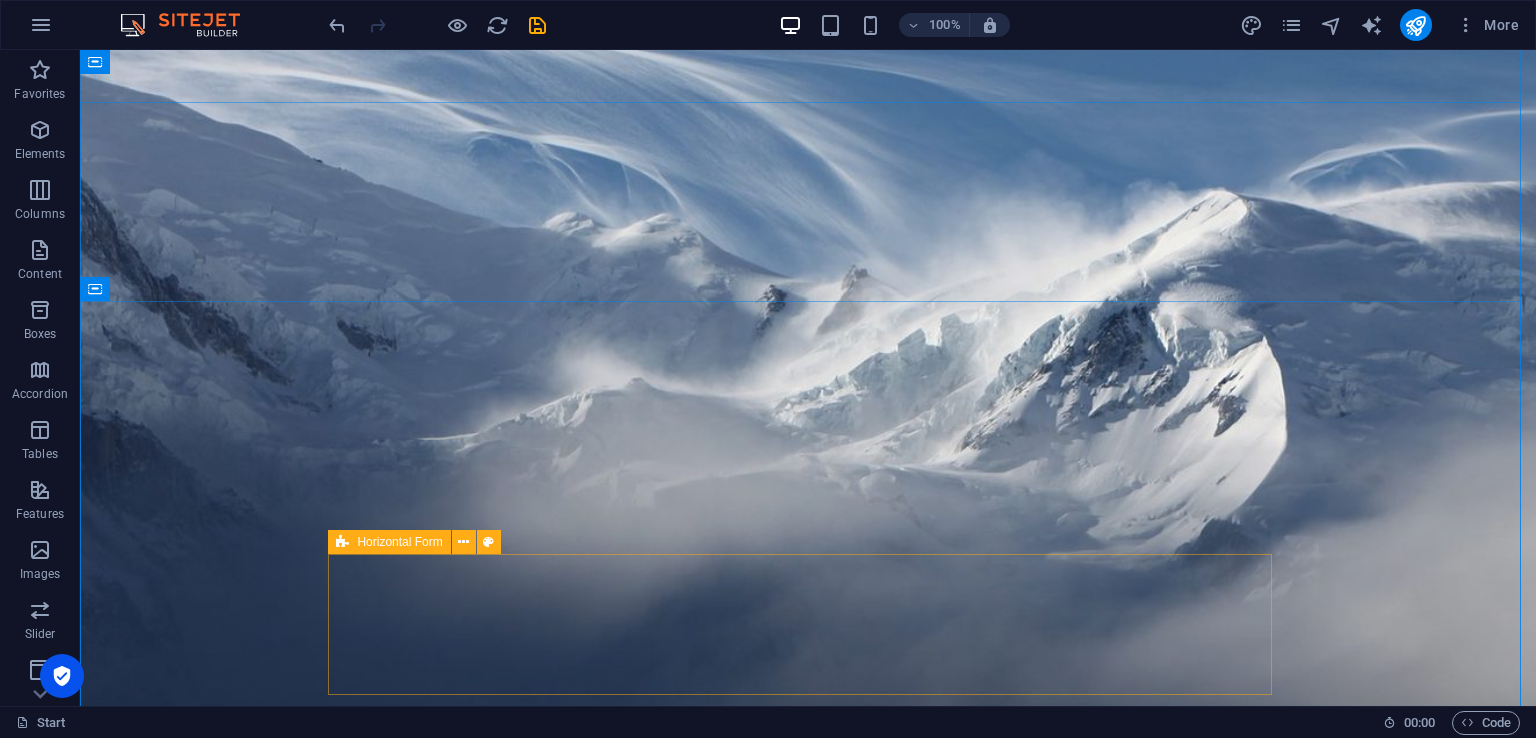 click on "Drop content here or  Add elements  Paste clipboard" at bounding box center (808, 2433) 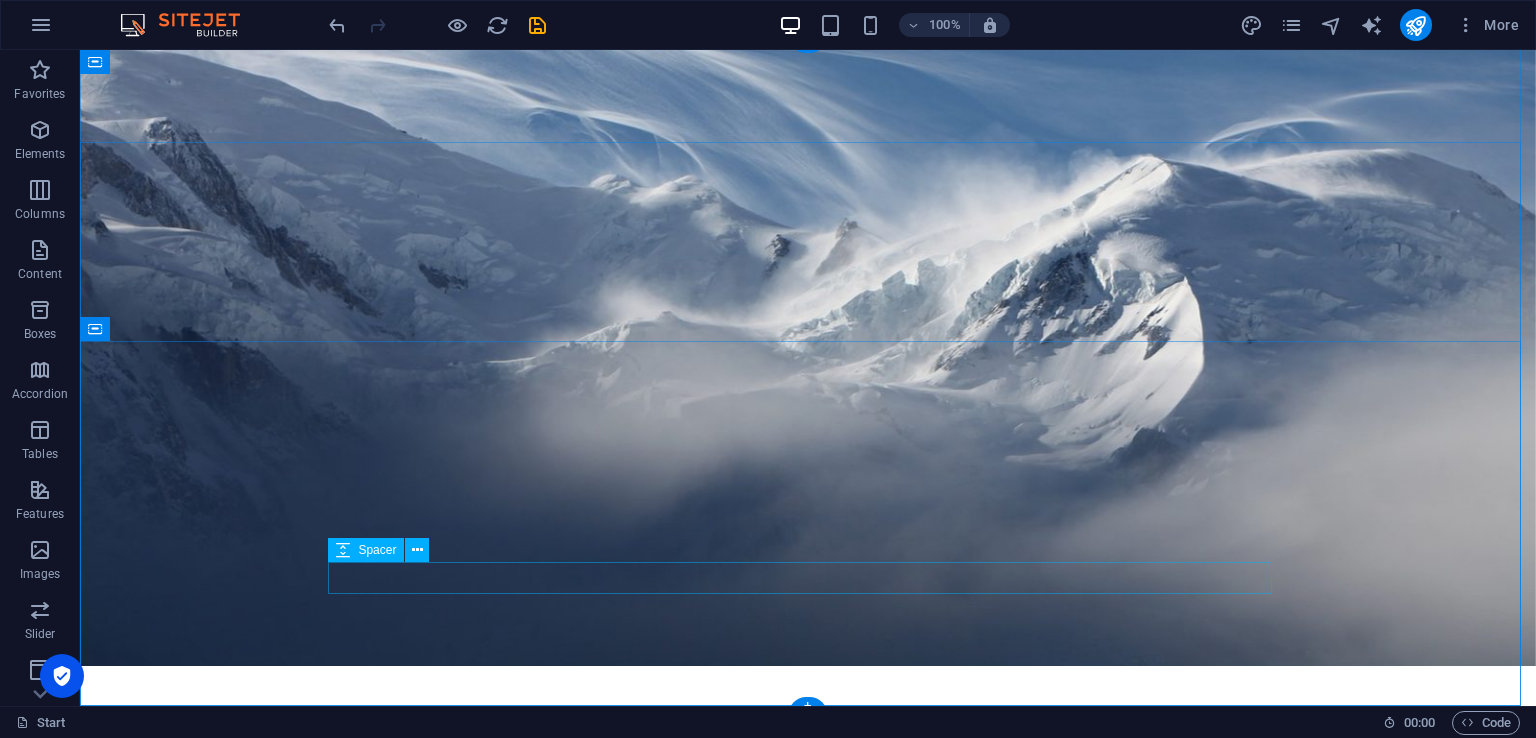 scroll, scrollTop: 16, scrollLeft: 0, axis: vertical 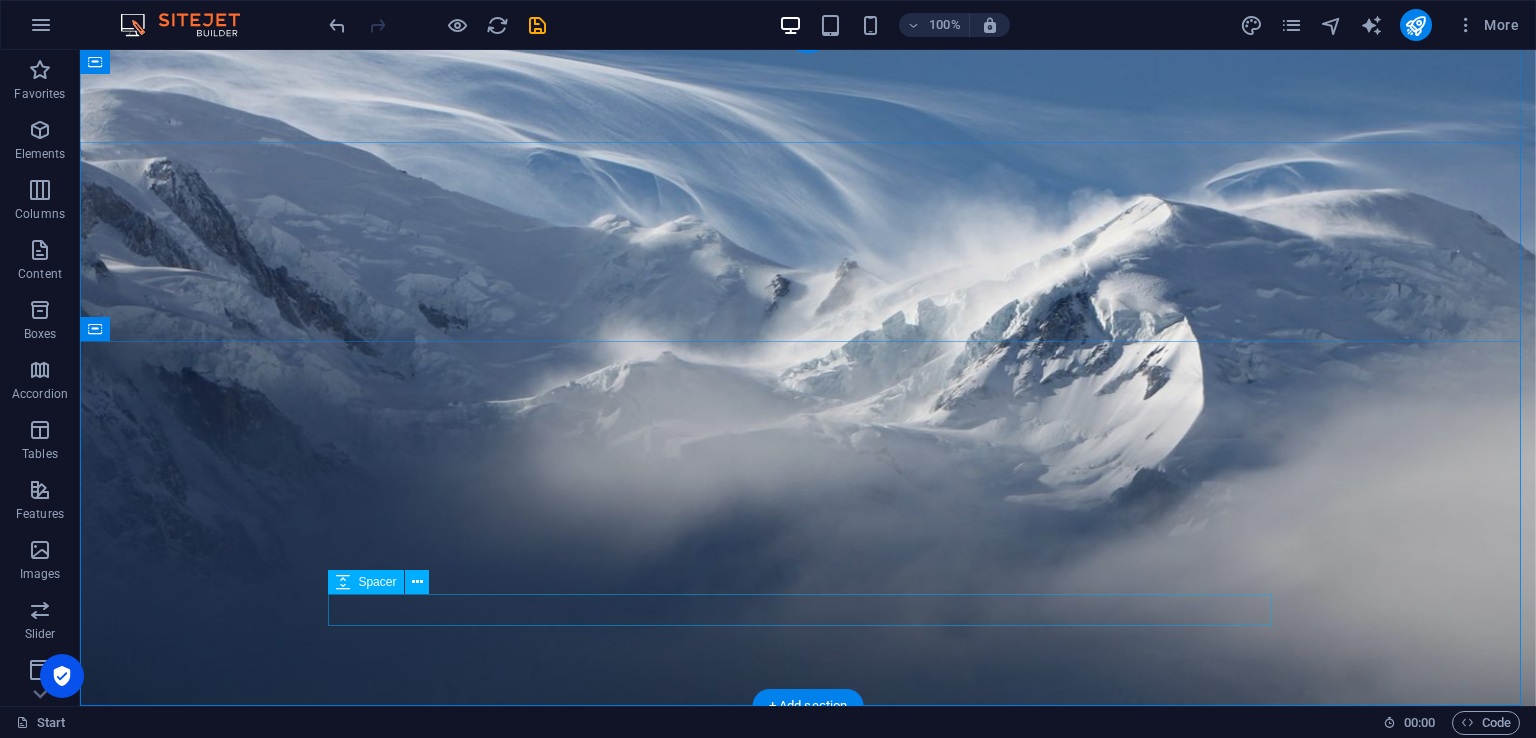 click at bounding box center [808, 2136] 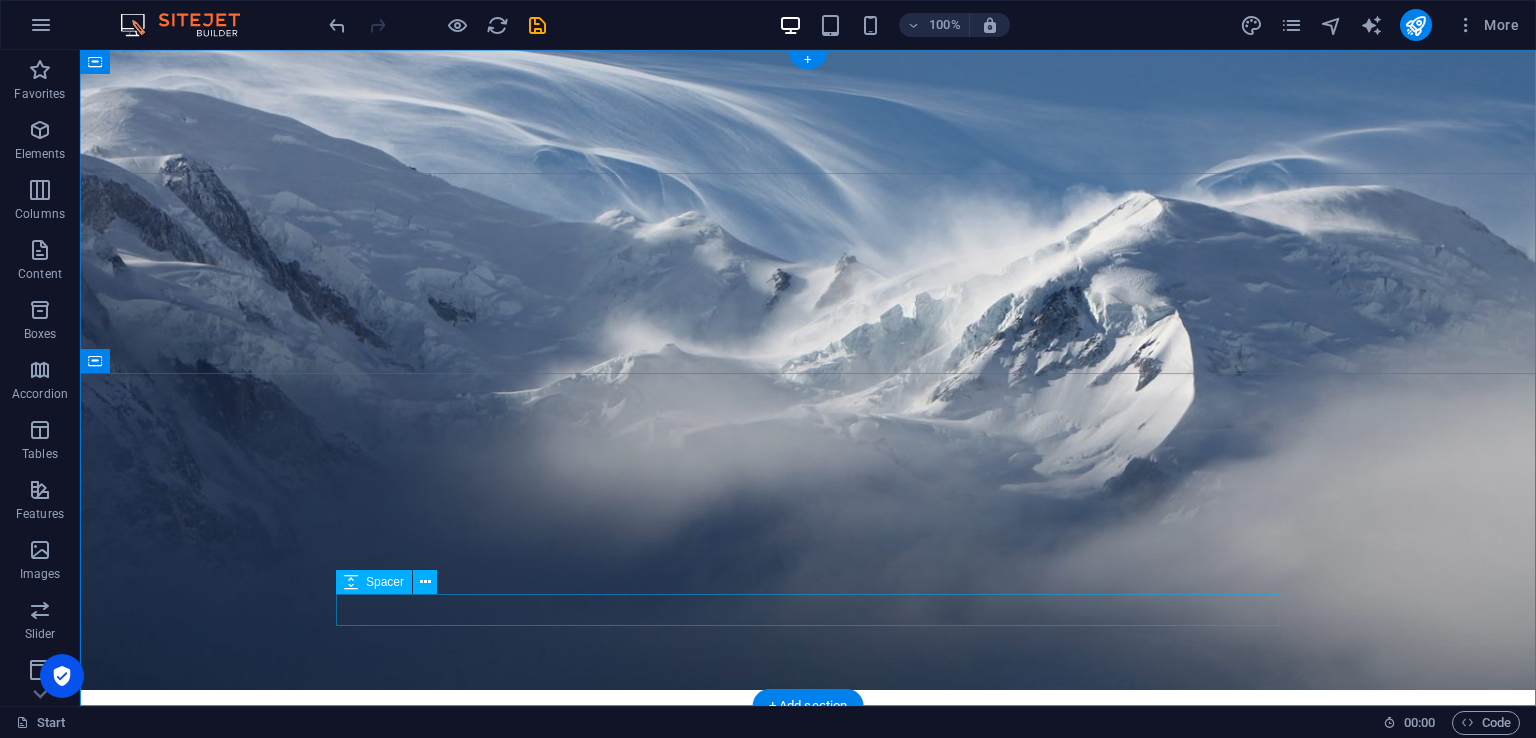 scroll, scrollTop: 0, scrollLeft: 0, axis: both 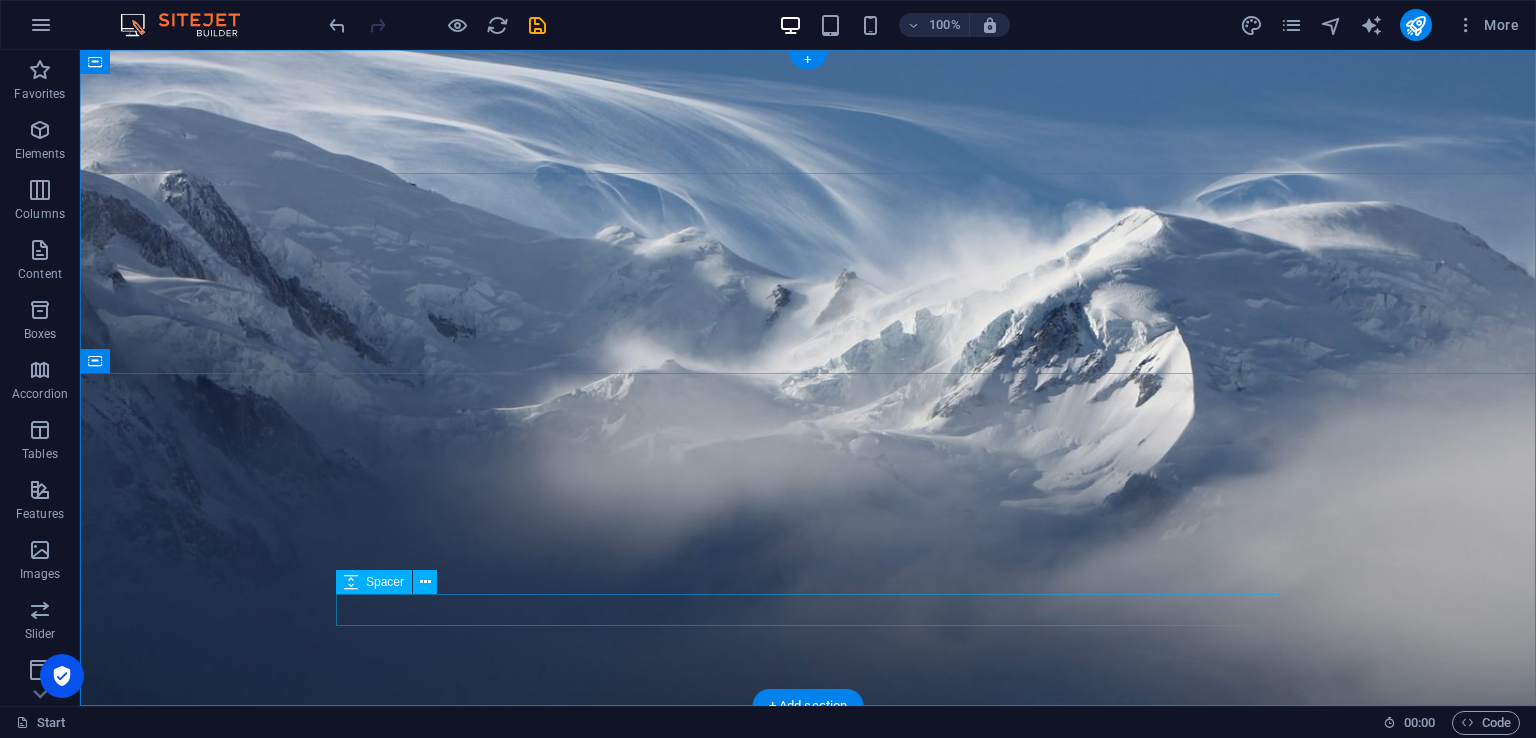 click at bounding box center (808, 2072) 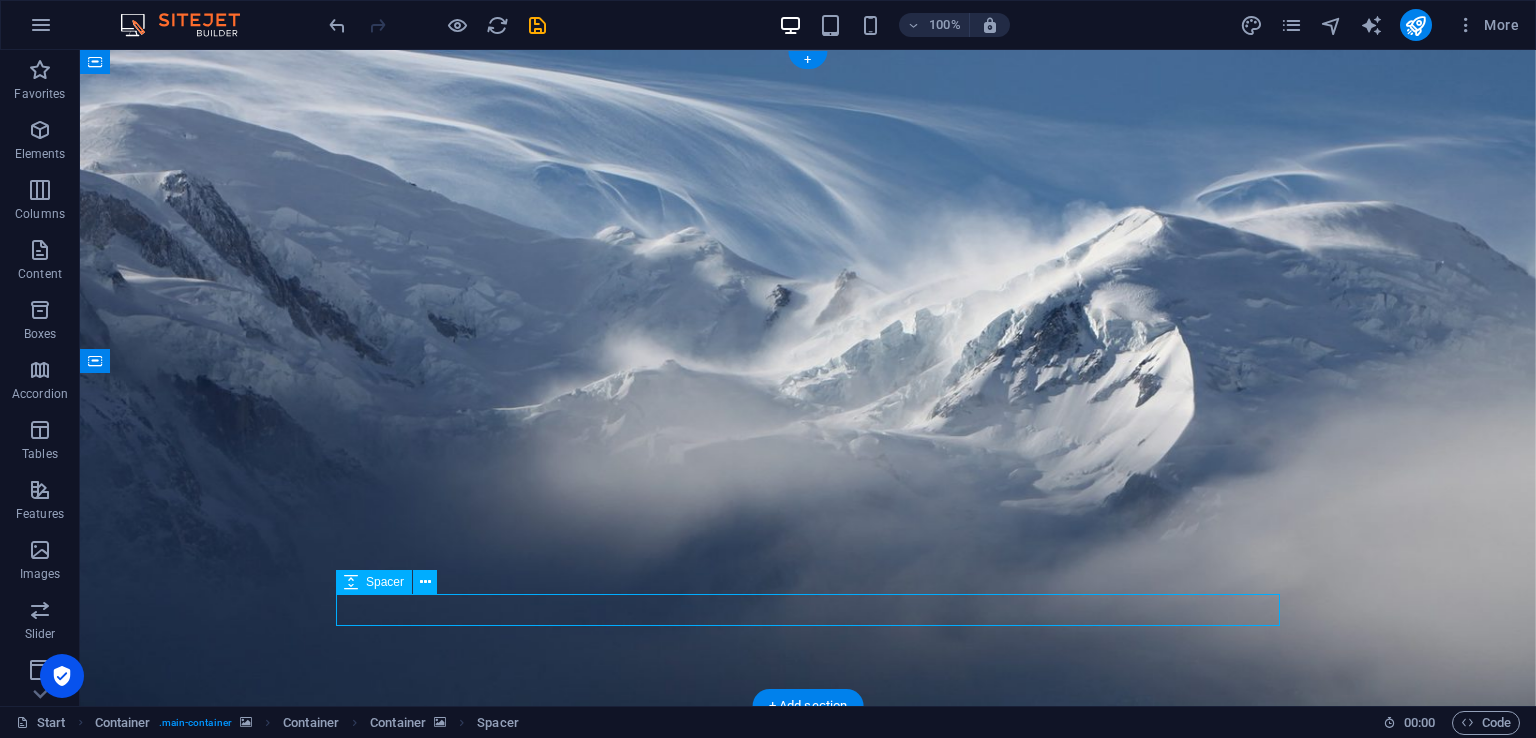 click at bounding box center [808, 2072] 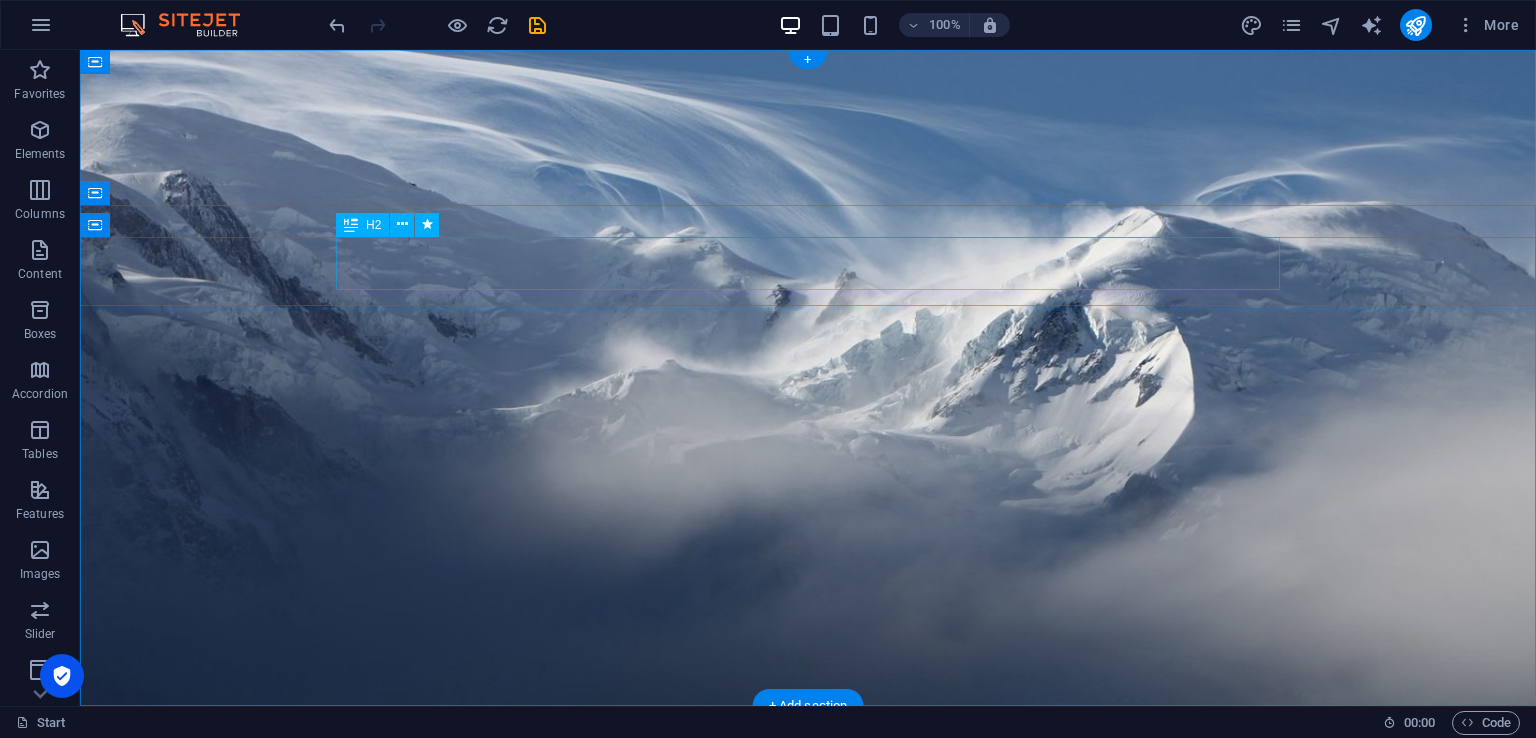 click on "Website coming soon" at bounding box center (808, 1062) 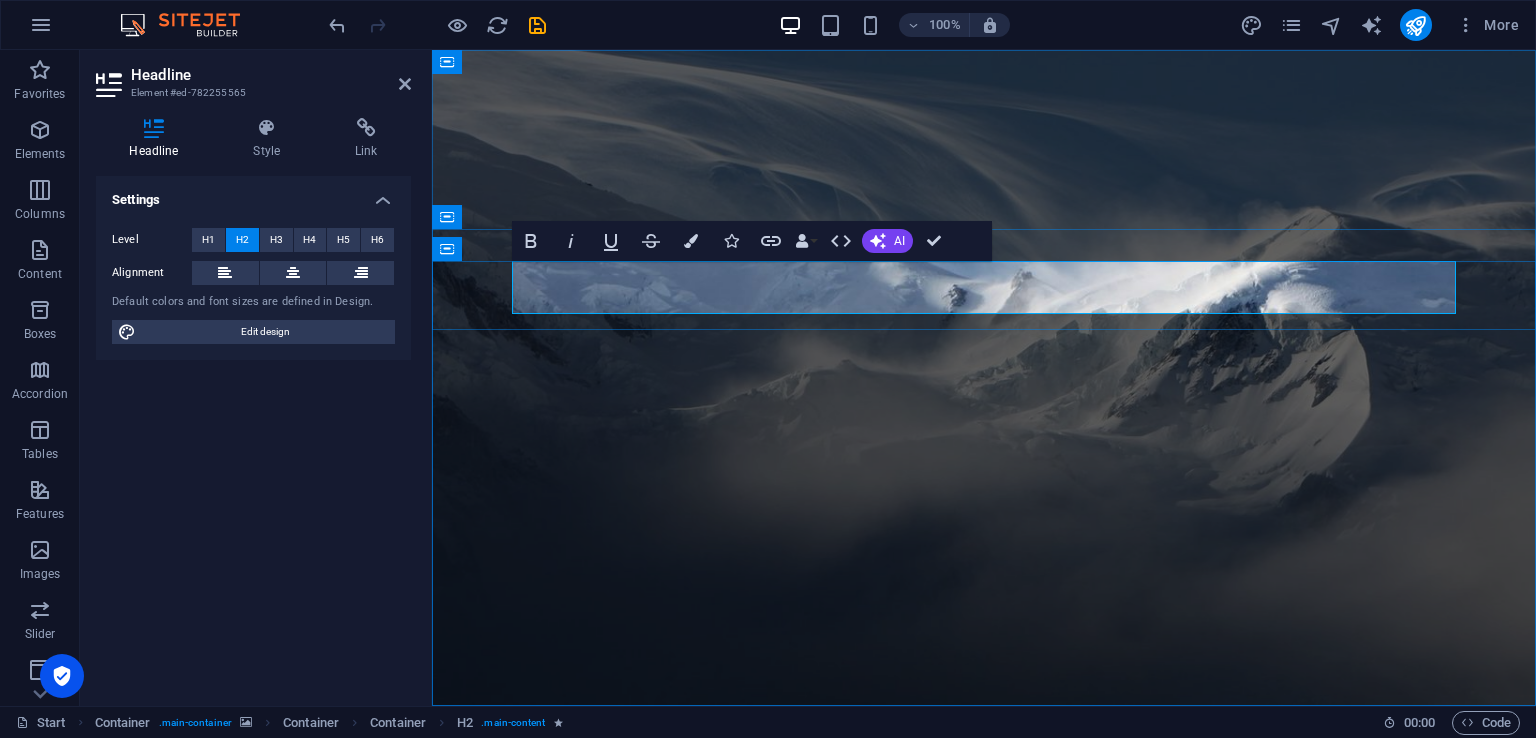click on "Website coming soon" at bounding box center [984, 1062] 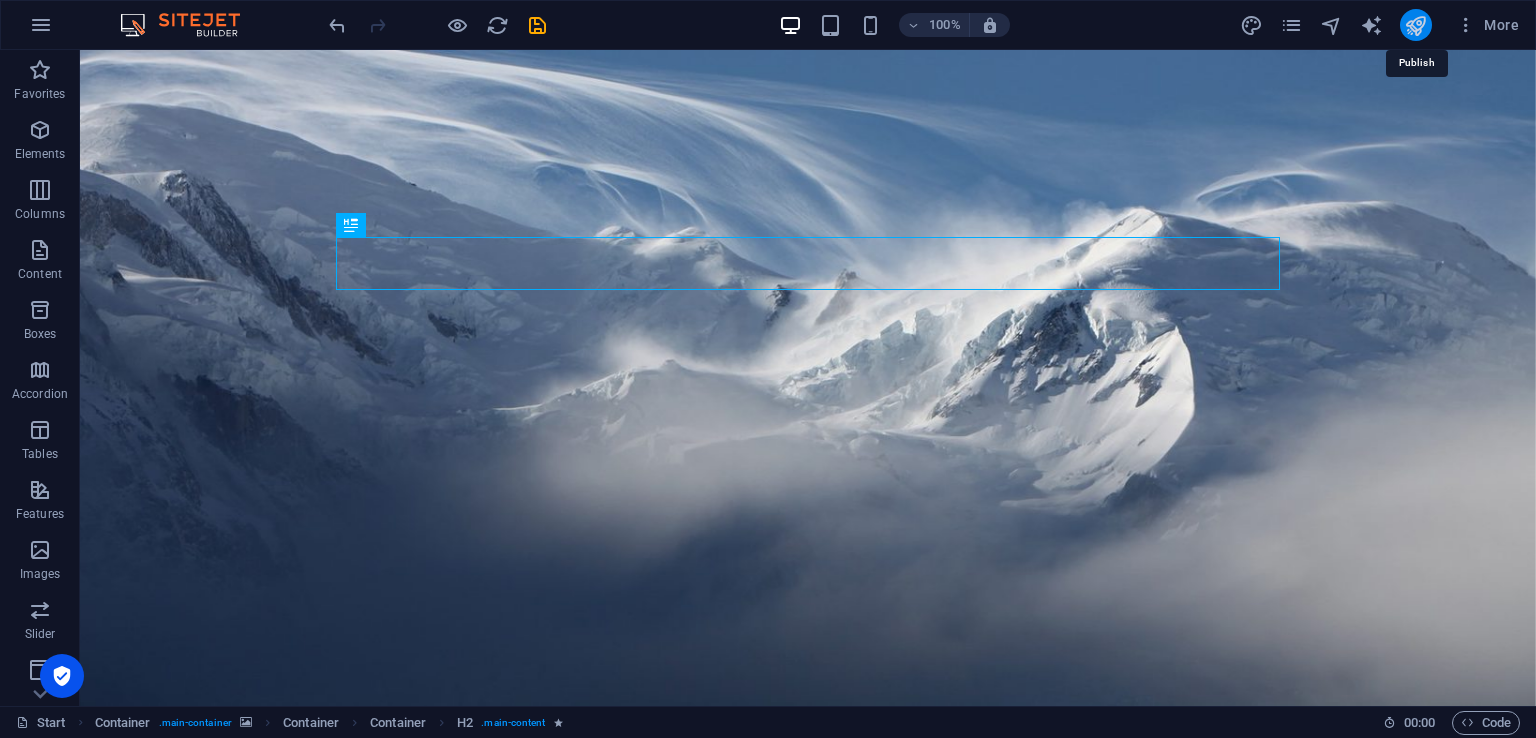 click at bounding box center (1415, 25) 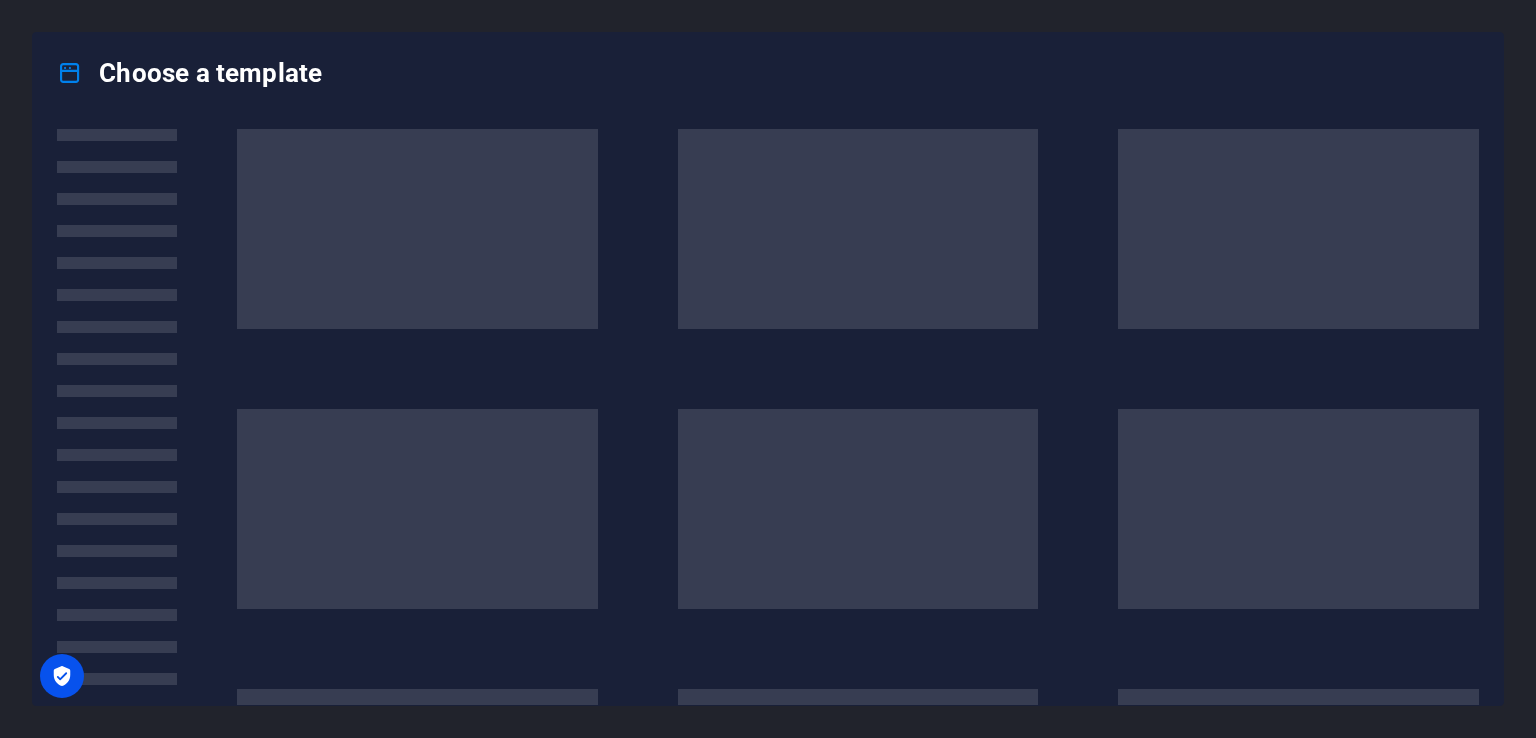 scroll, scrollTop: 0, scrollLeft: 0, axis: both 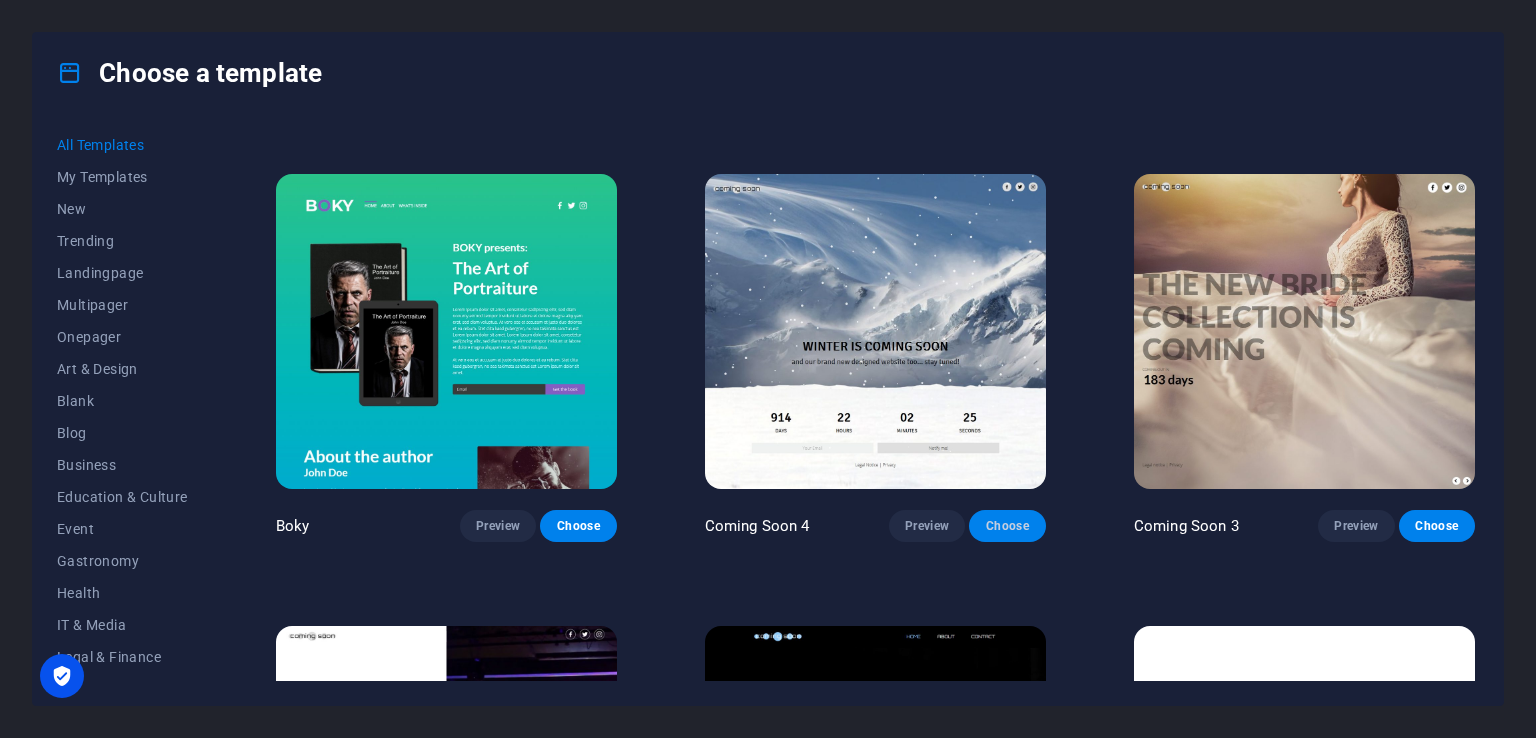 click on "Choose" at bounding box center [1007, 526] 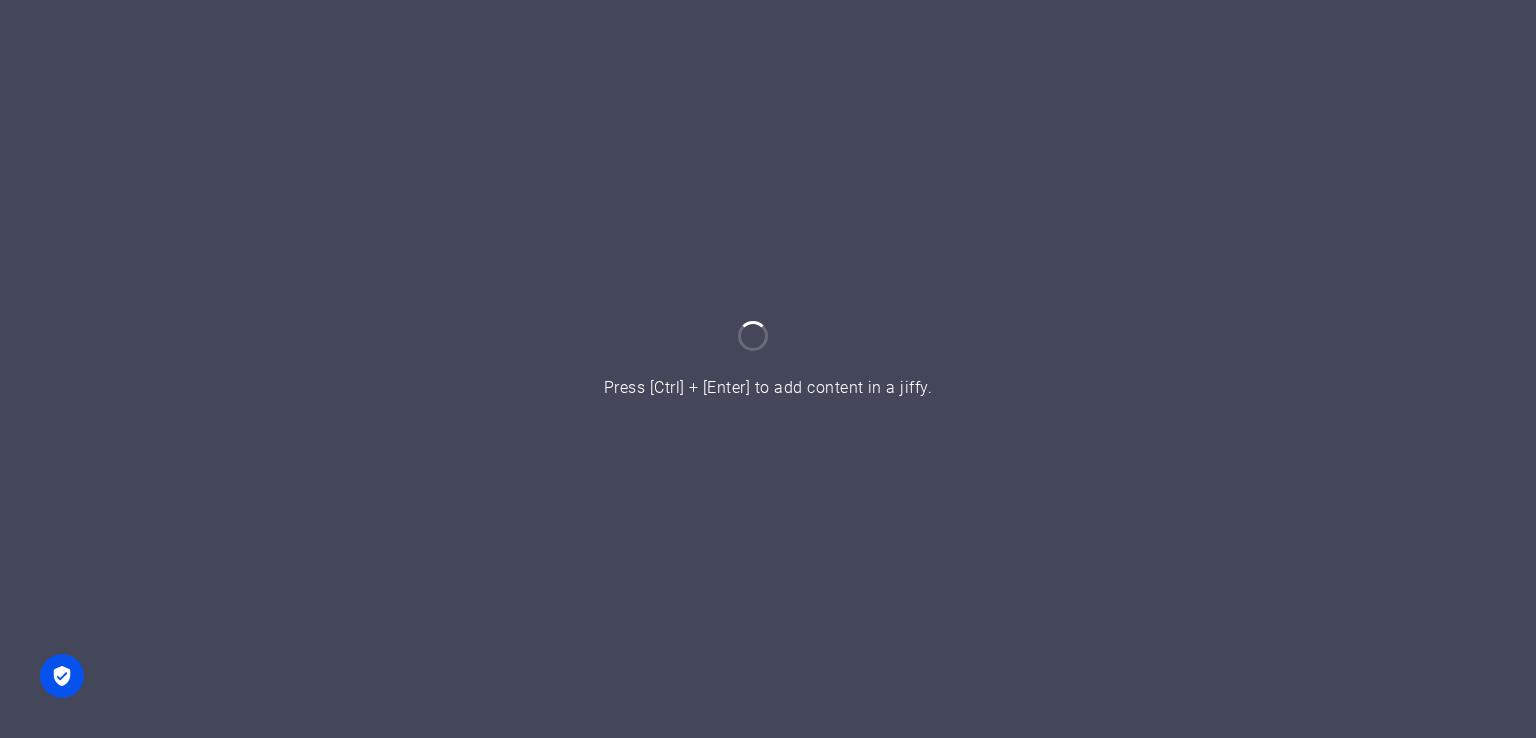 scroll, scrollTop: 0, scrollLeft: 0, axis: both 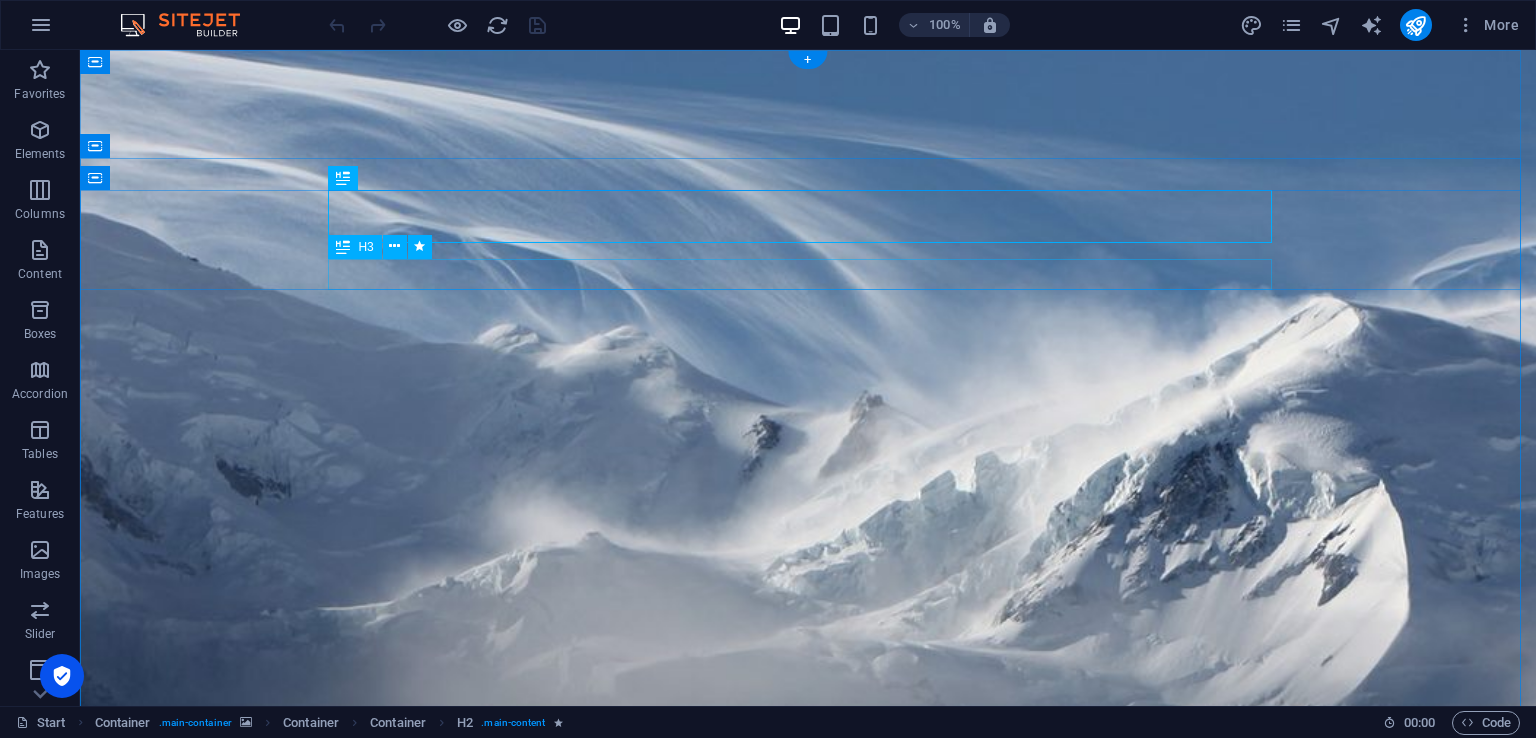 click on "and our brand new designed website too... stay tuned!" at bounding box center [808, 1485] 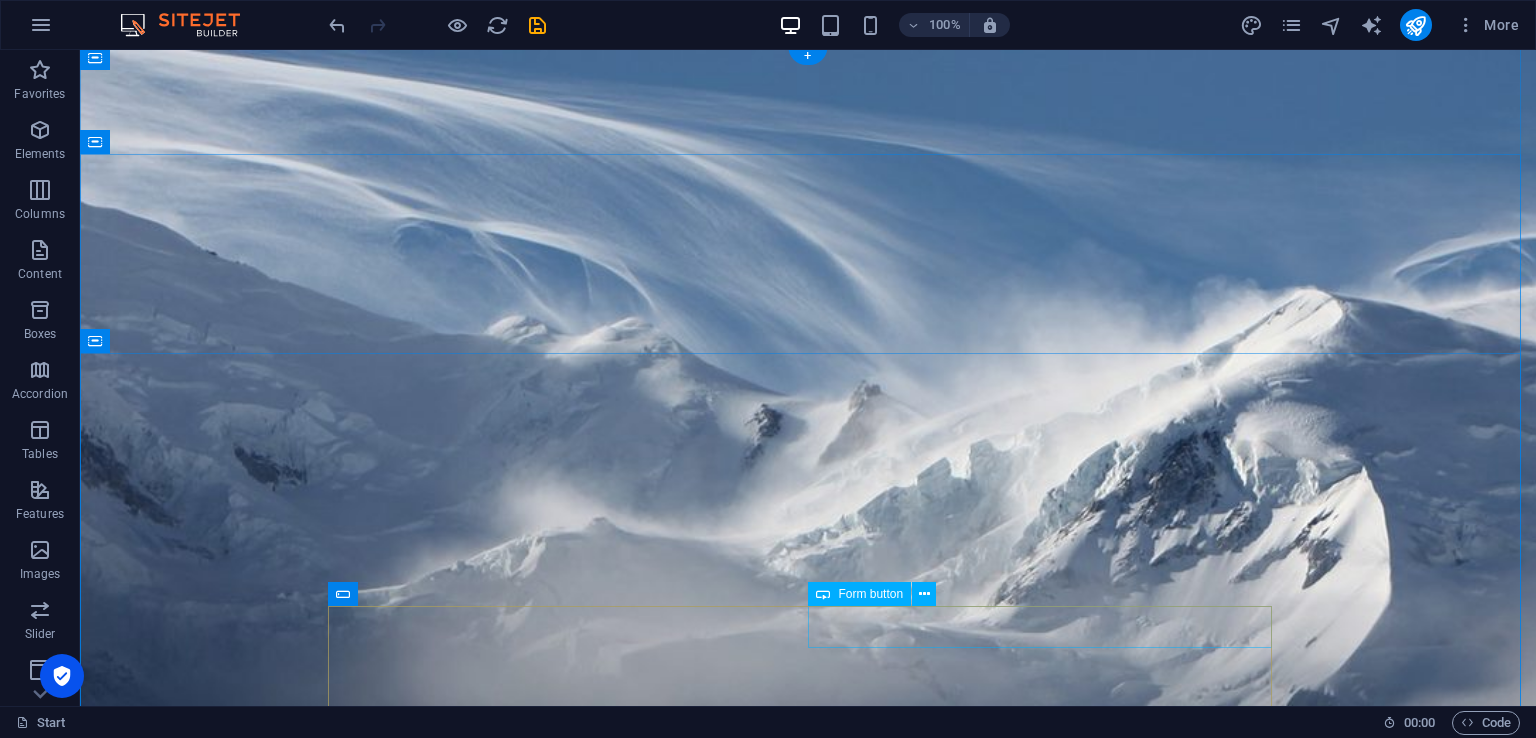 scroll, scrollTop: 300, scrollLeft: 0, axis: vertical 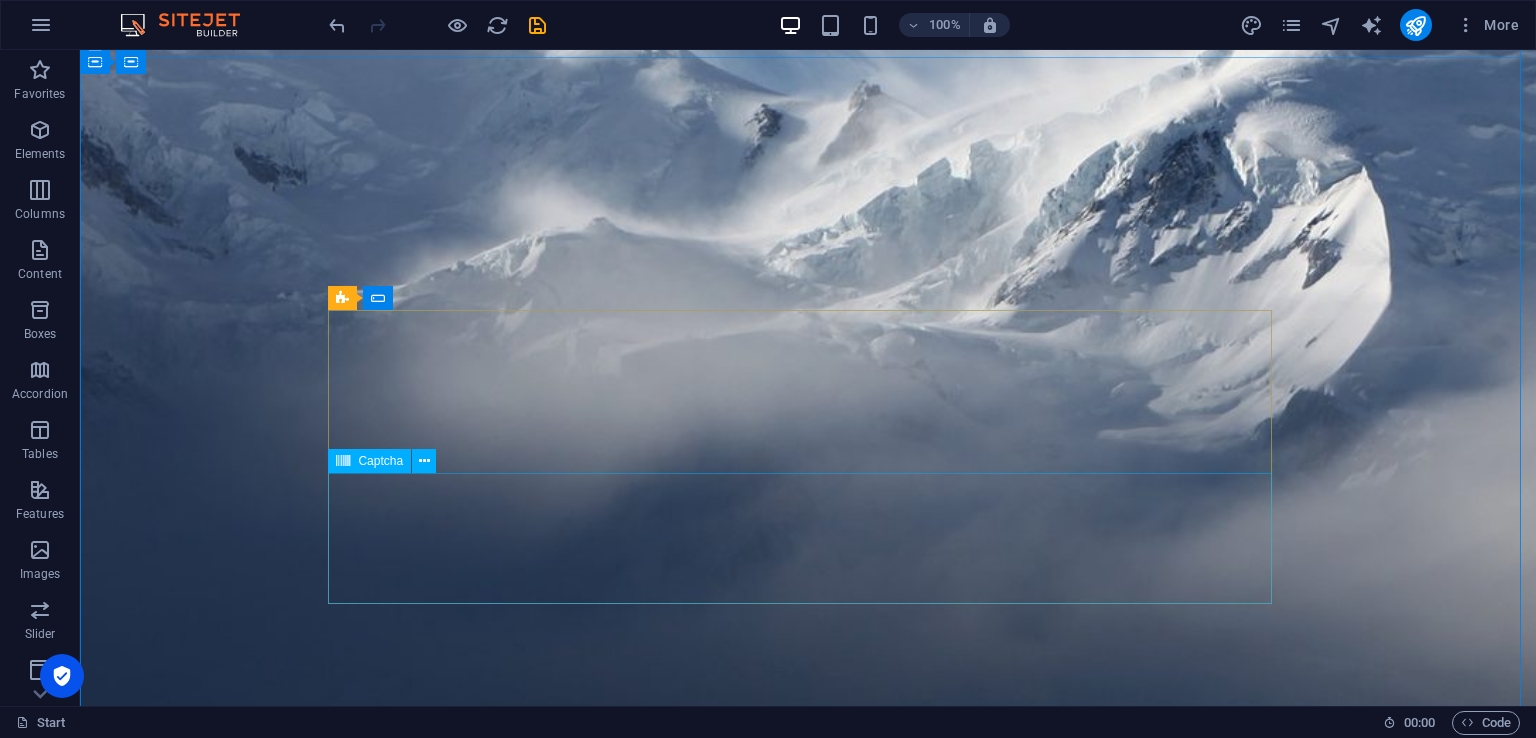 click on "Nicht lesbar? Neu generieren" at bounding box center [808, 2870] 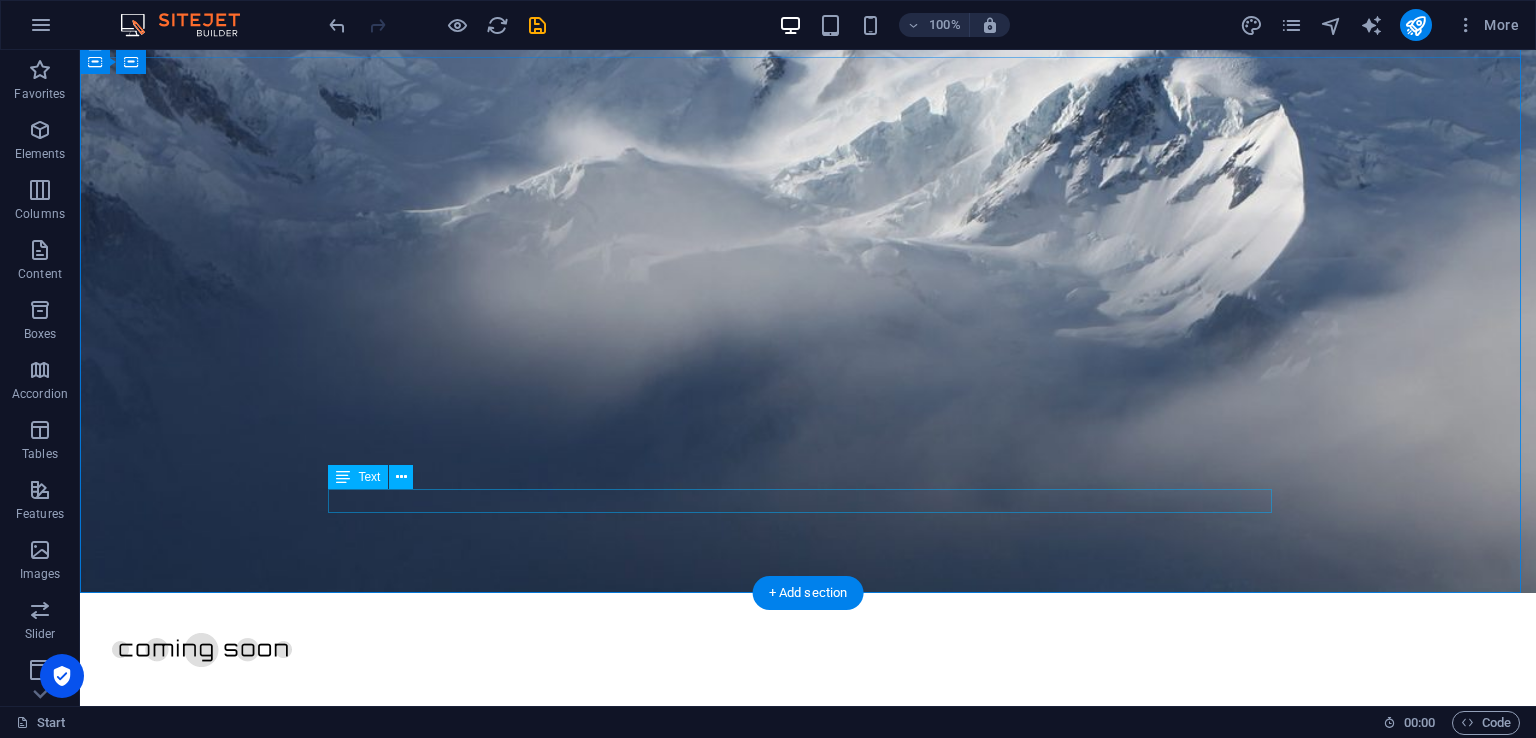 click on "Legal Notice  |  Privacy" at bounding box center [808, 2518] 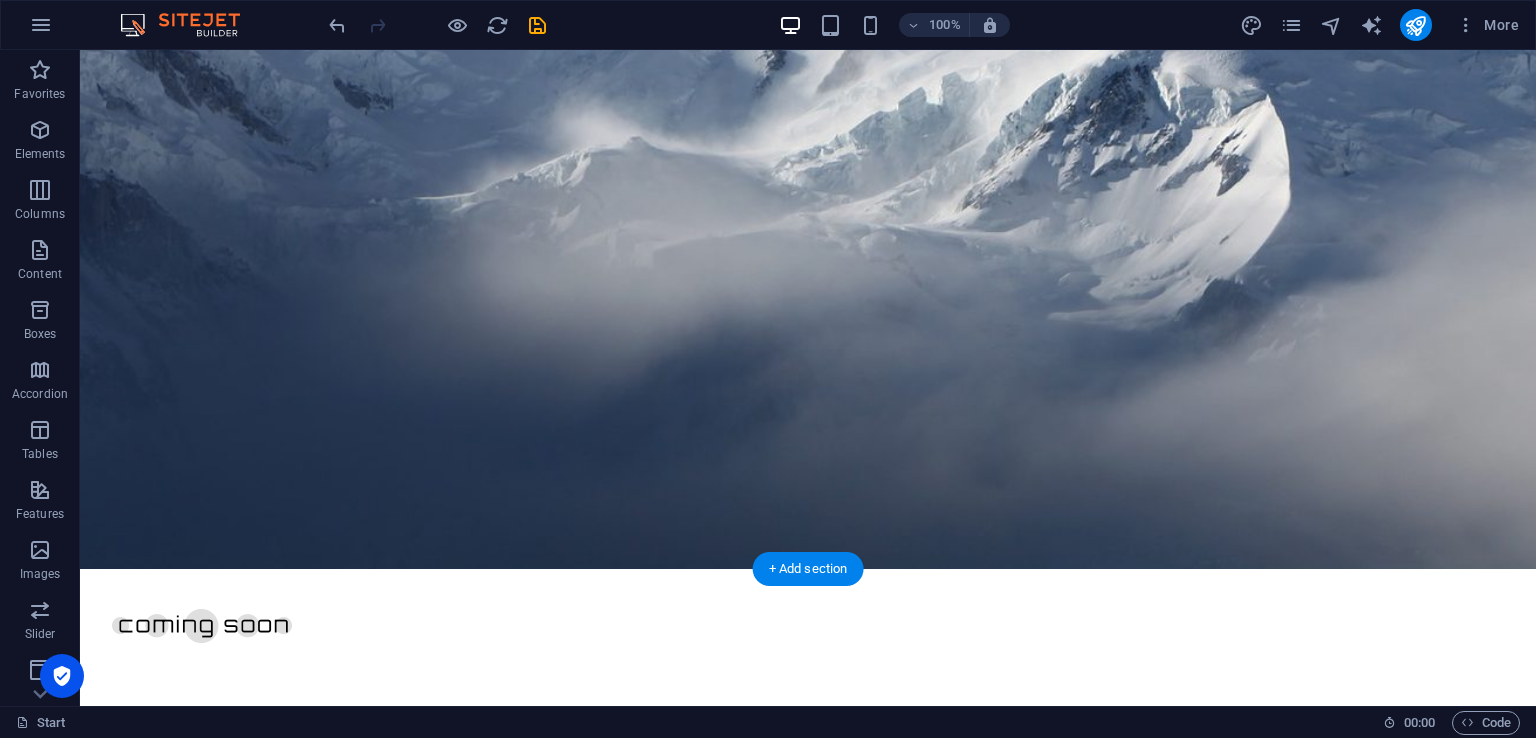 click at bounding box center (808, 1323) 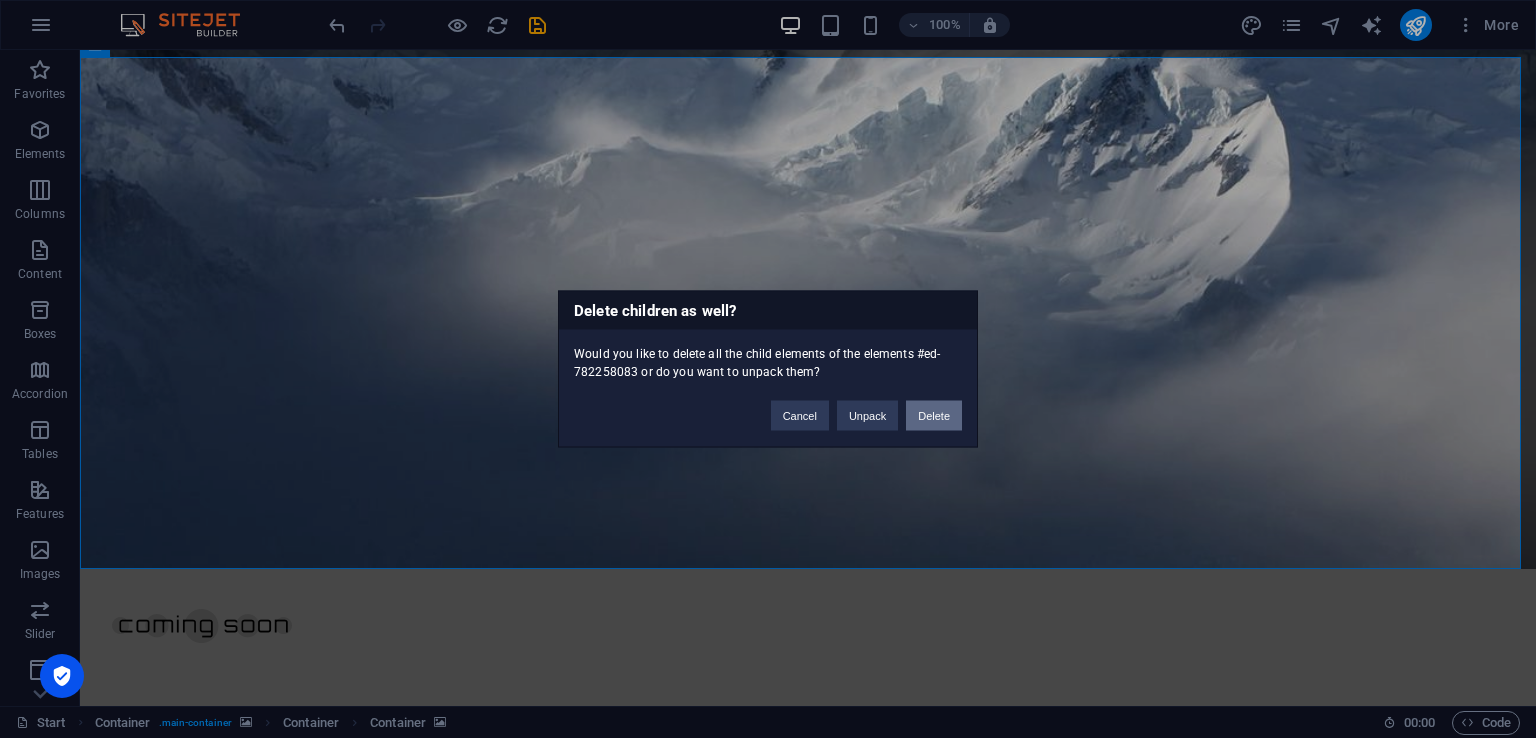 click on "Delete" at bounding box center [934, 416] 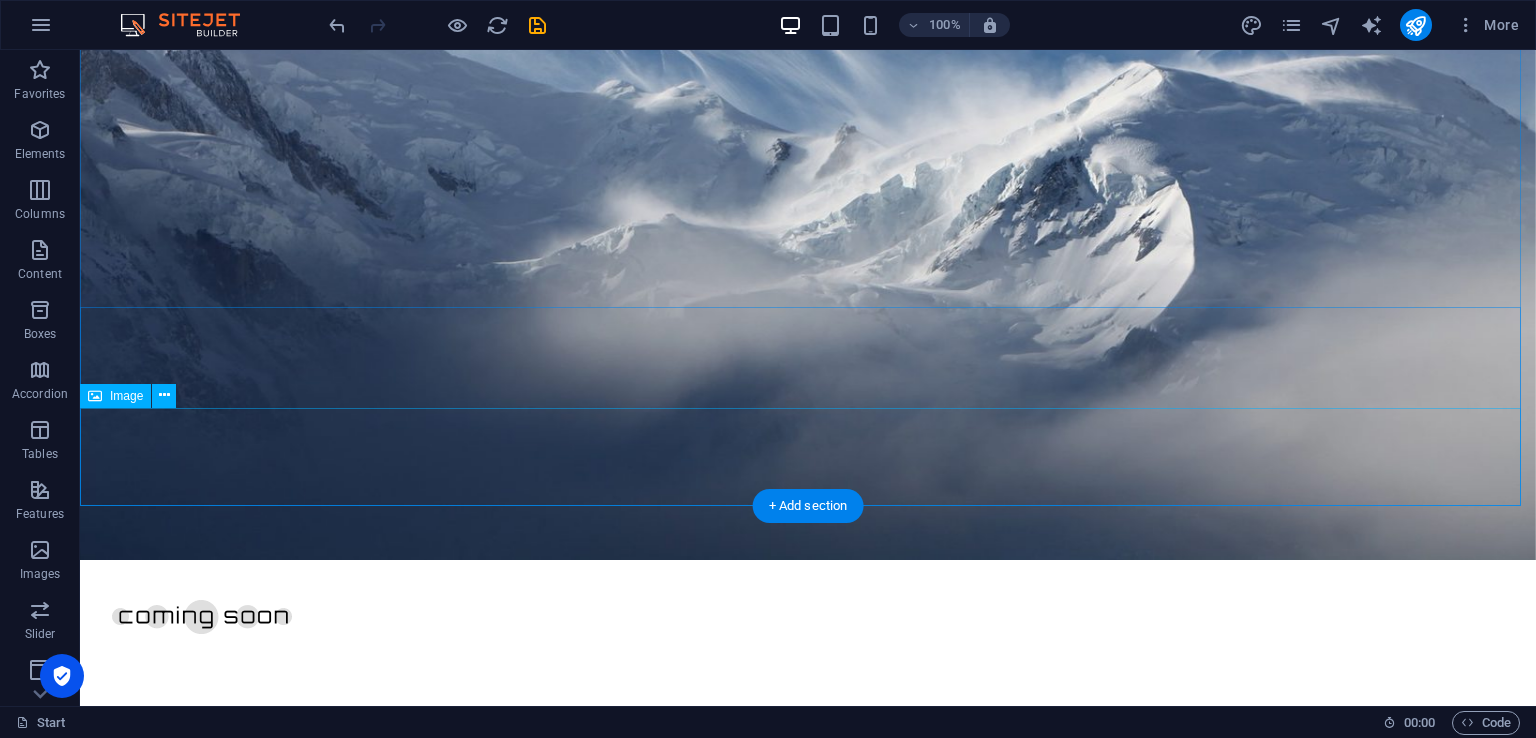 scroll, scrollTop: 200, scrollLeft: 0, axis: vertical 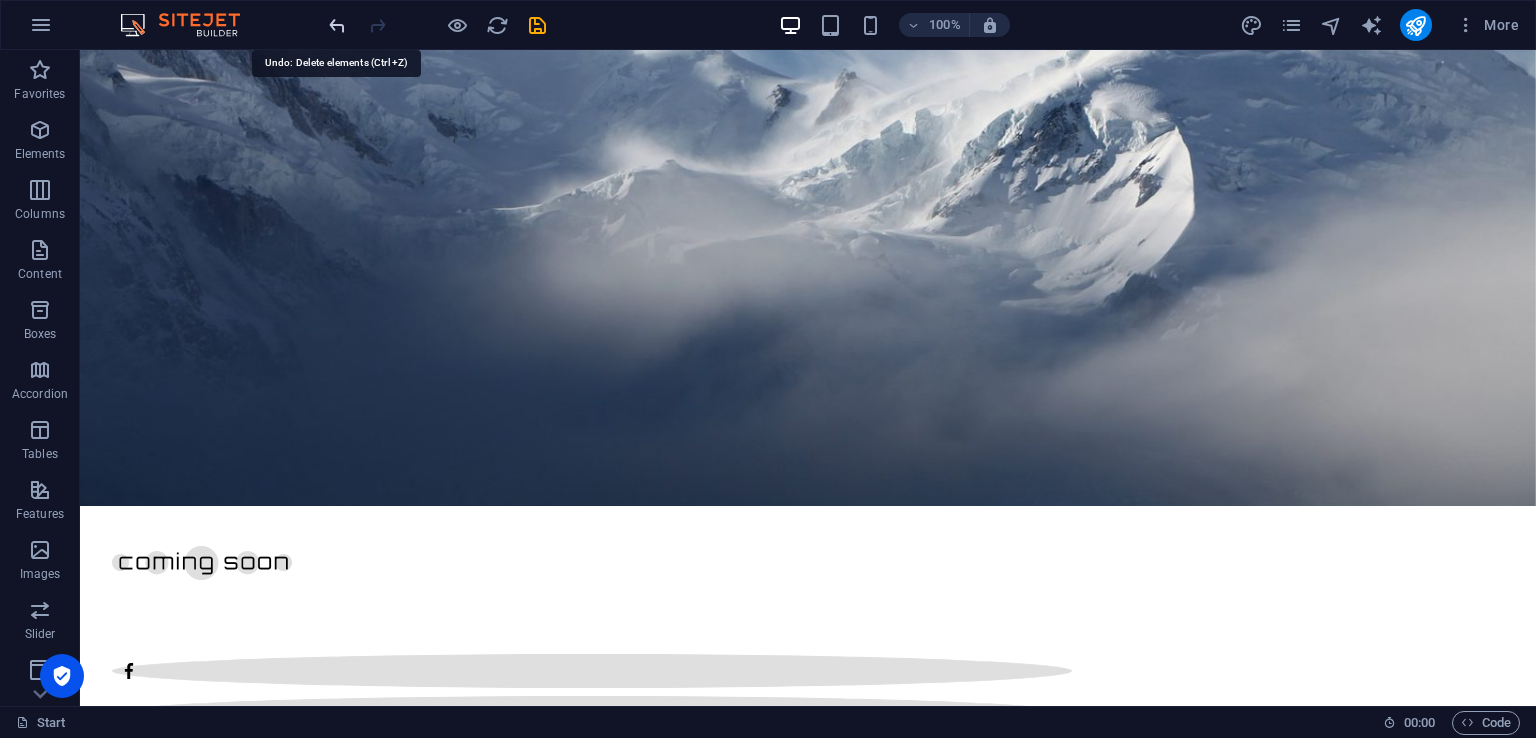 click at bounding box center [337, 25] 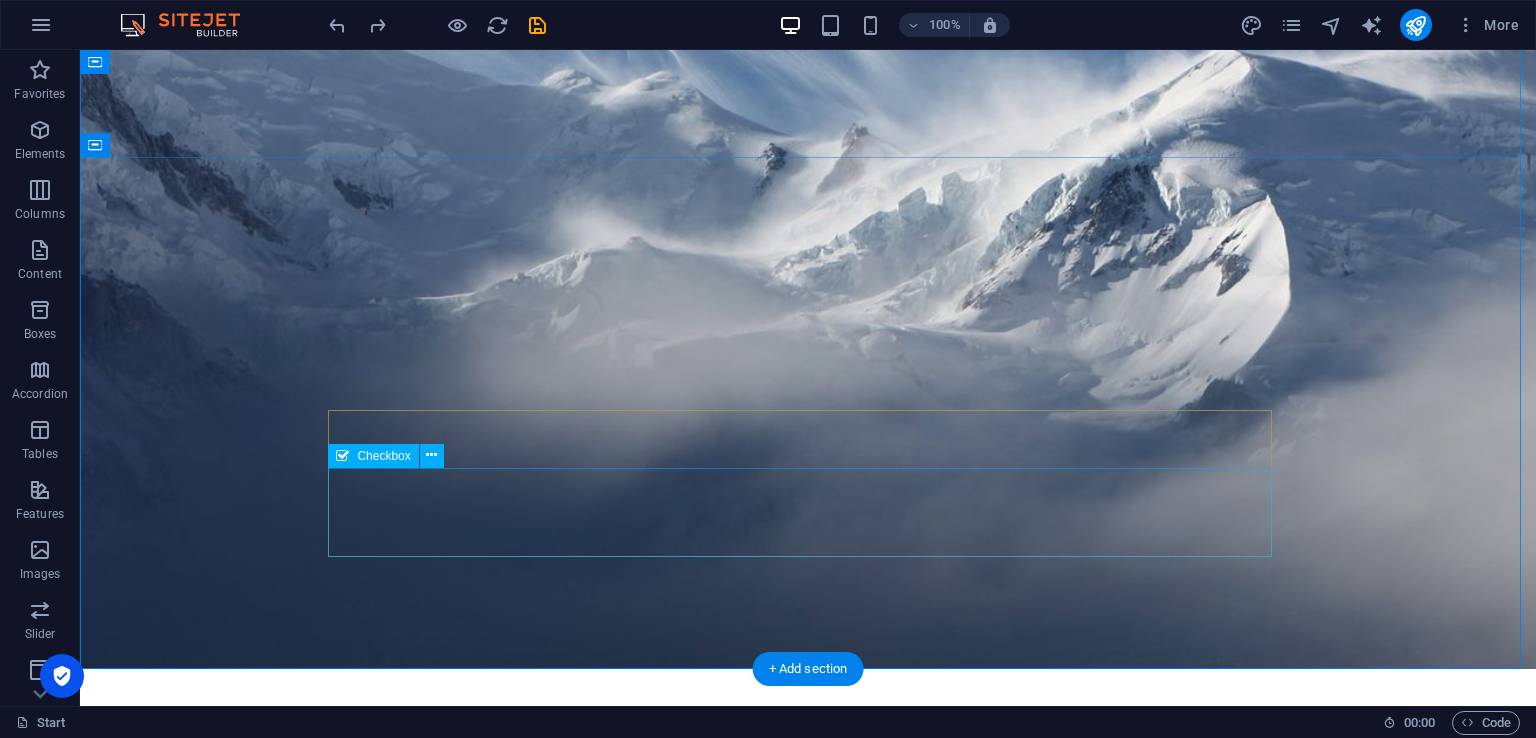 click on "I have read and understand the privacy policy." at bounding box center (808, 2481) 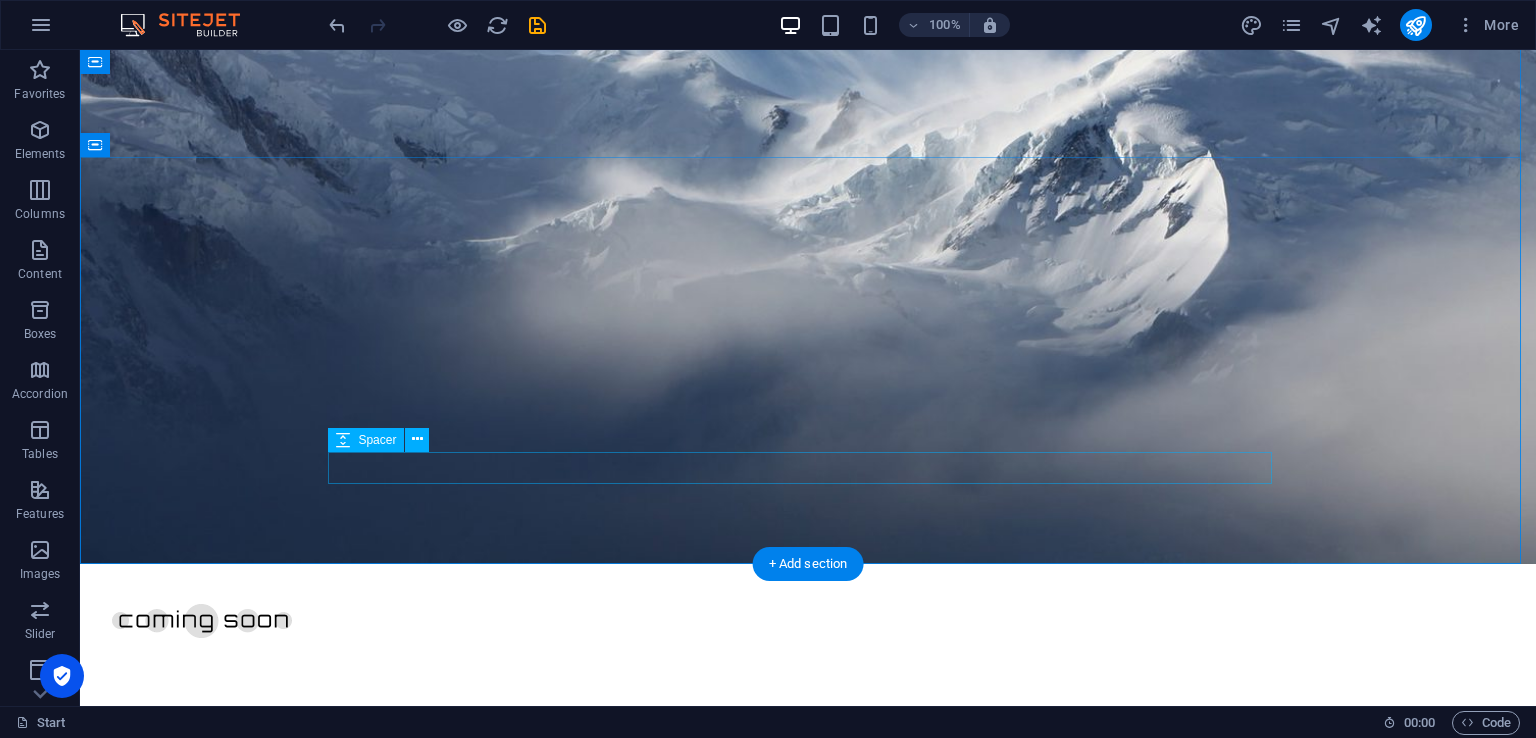 click at bounding box center (808, 2225) 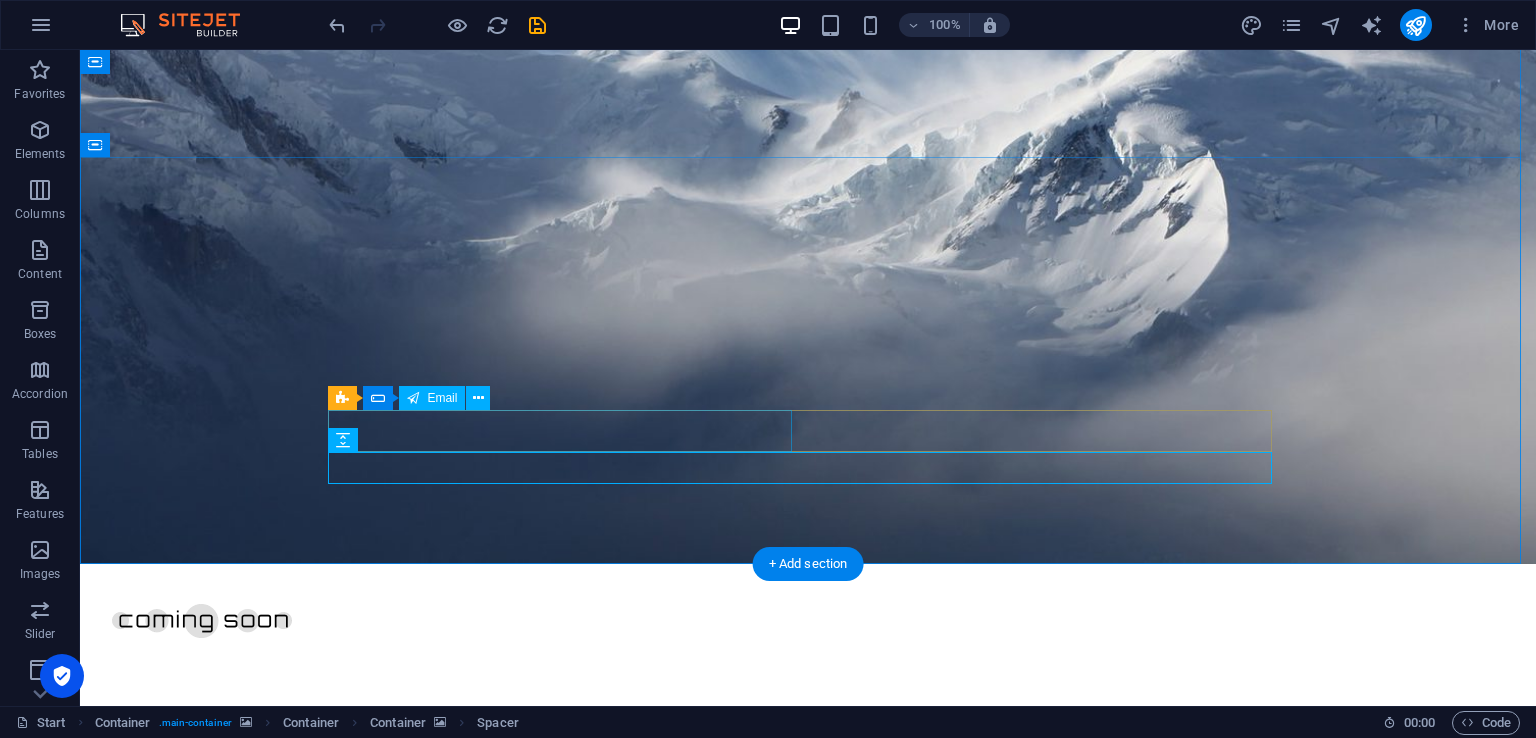 click at bounding box center (568, 2188) 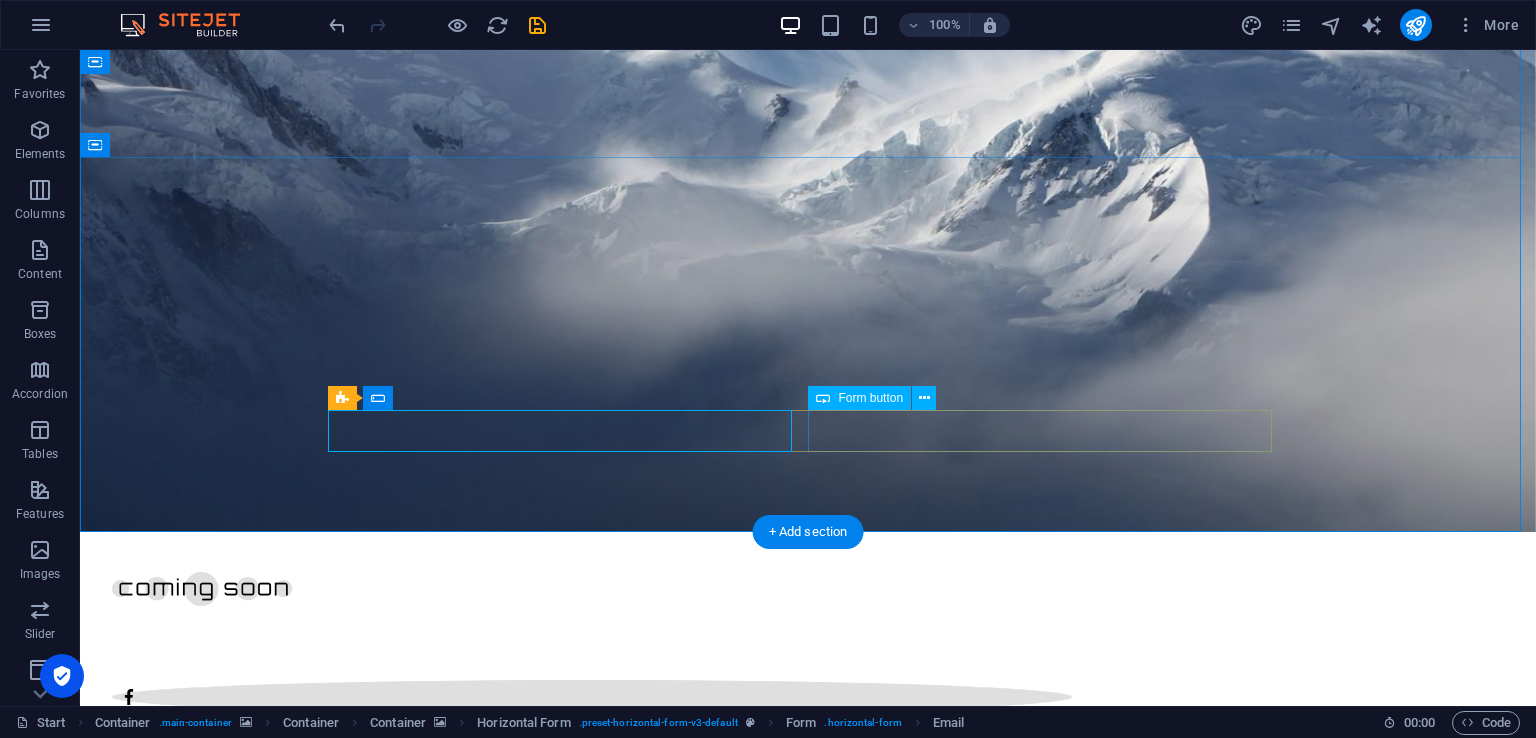 click on "Notify me!" at bounding box center [1048, 2124] 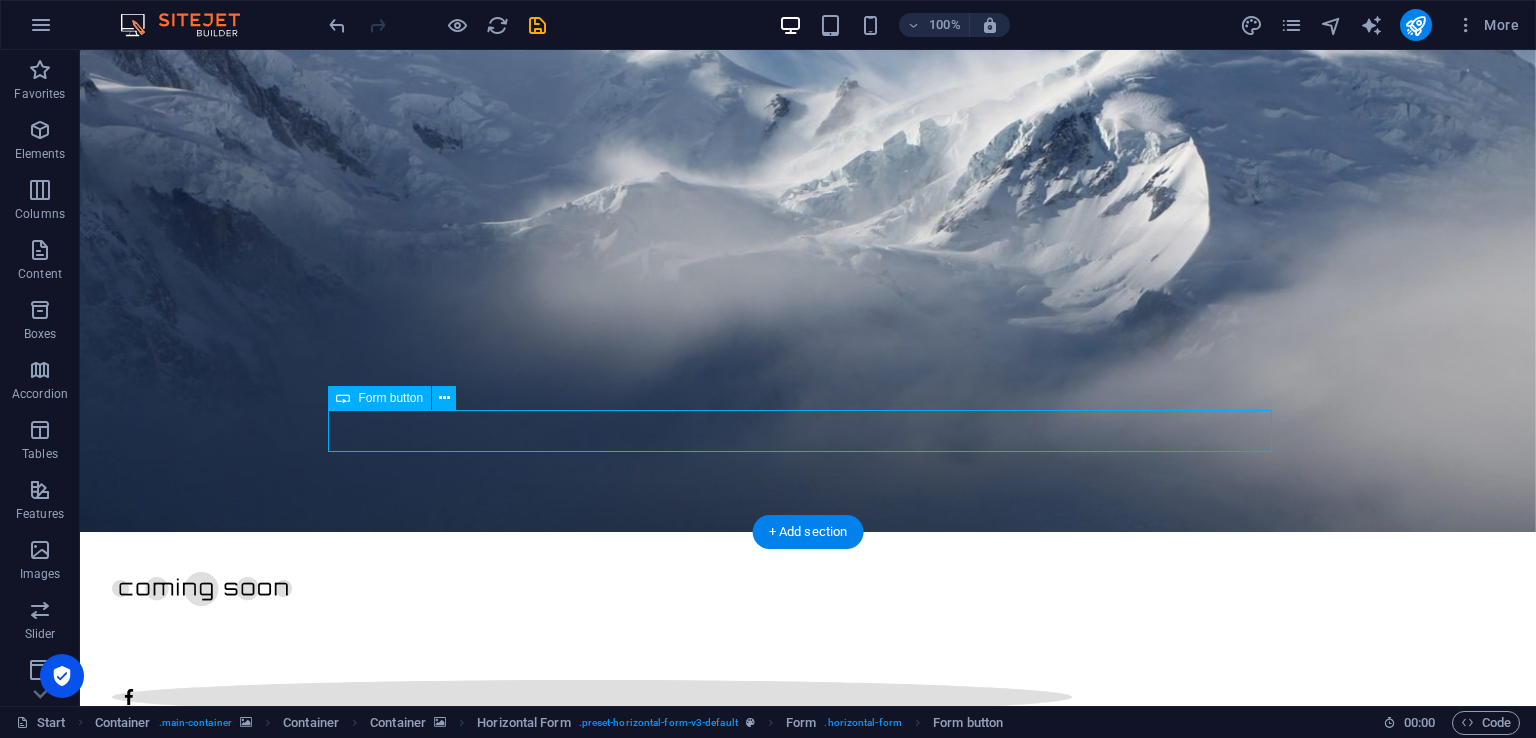 click on "Notify me!" at bounding box center [808, 2124] 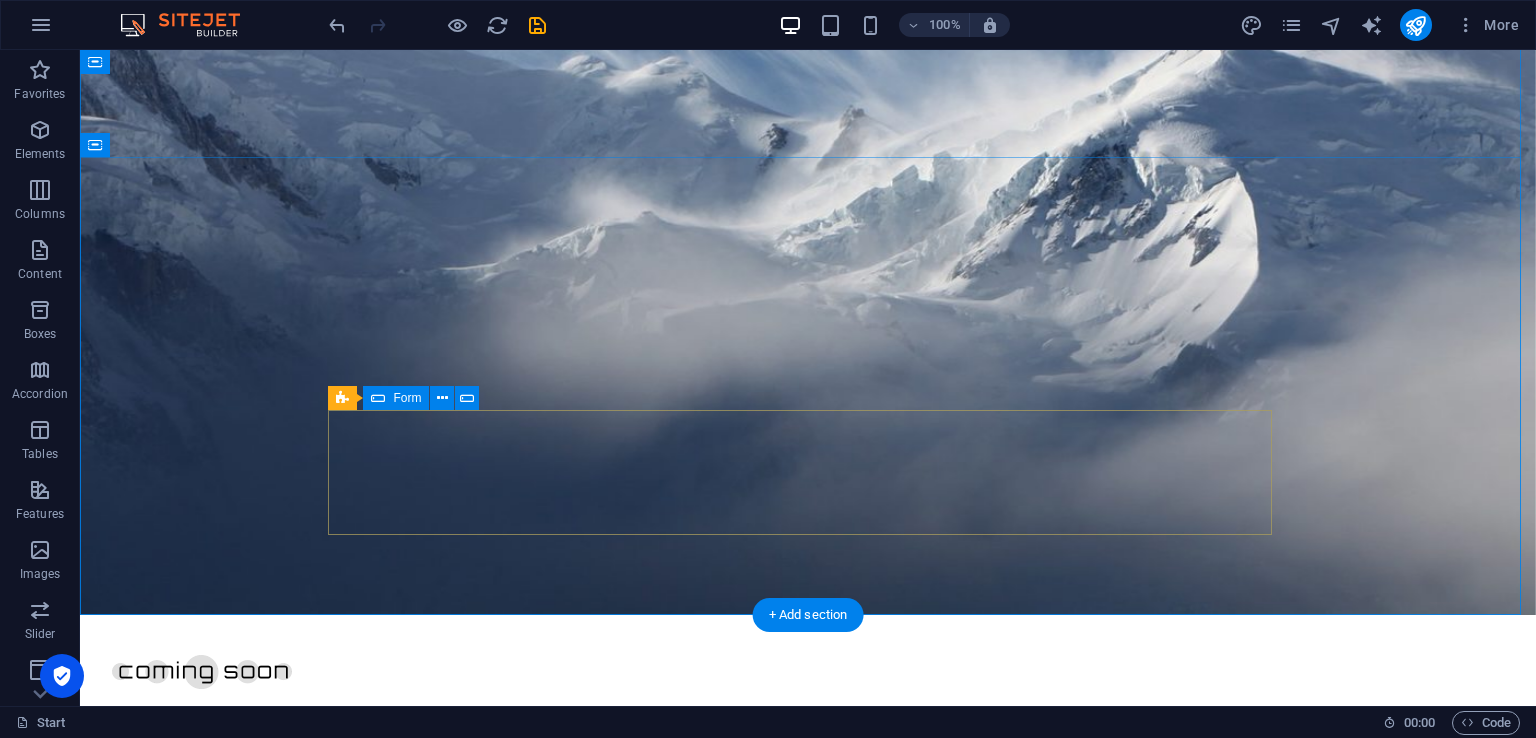 click on "Drop content here or  Add elements  Paste clipboard" at bounding box center [808, 2333] 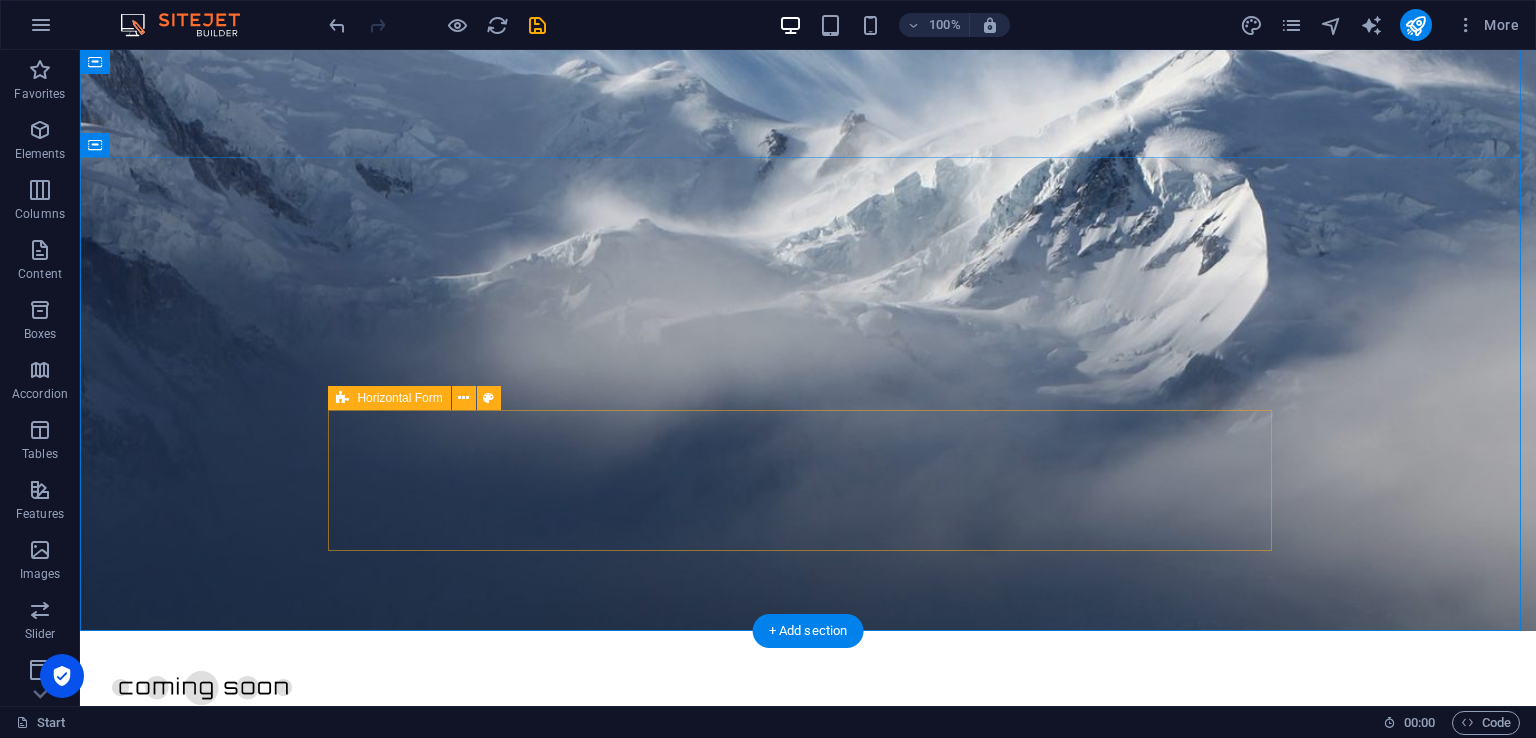 click on "Drop content here or  Add elements  Paste clipboard" at bounding box center (808, 2373) 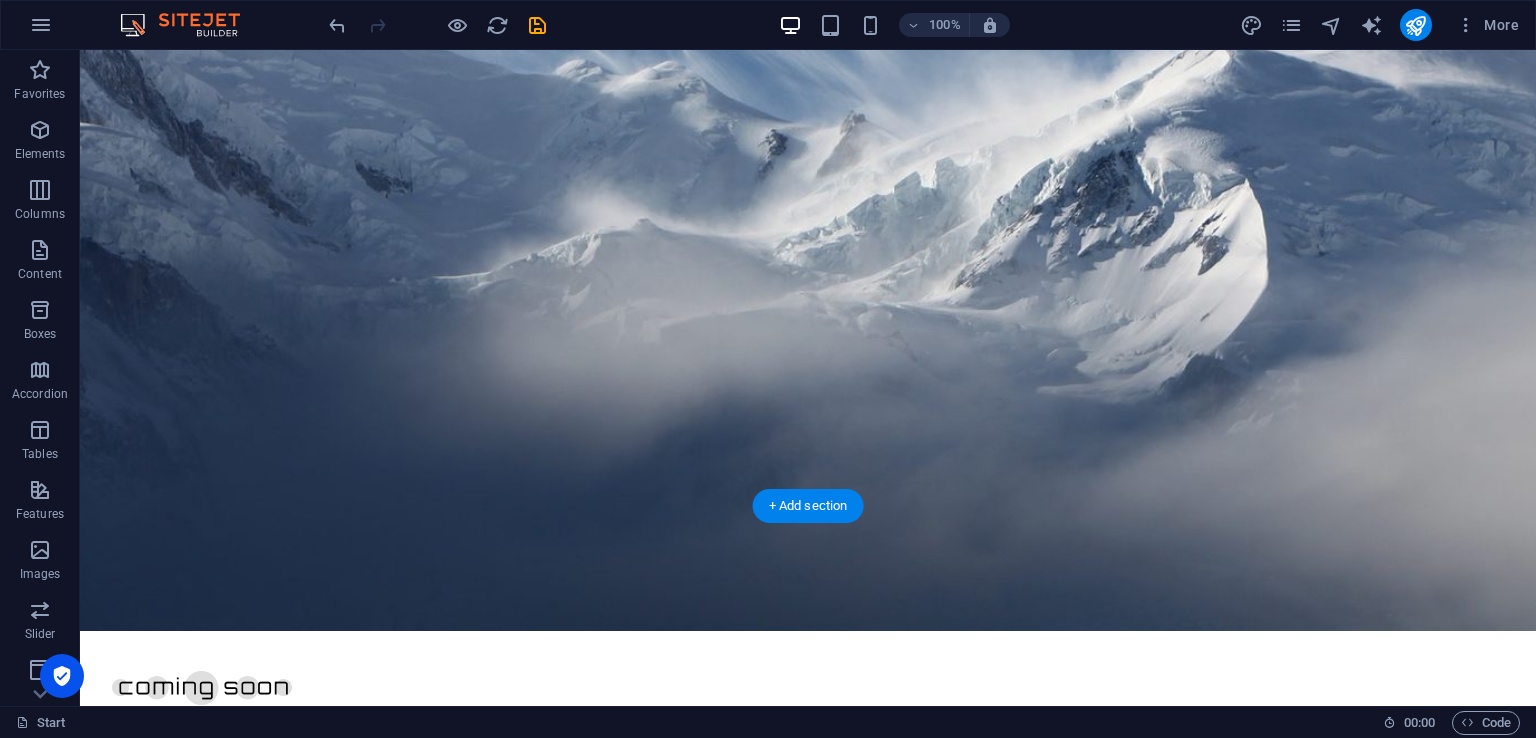 click at bounding box center [808, 1366] 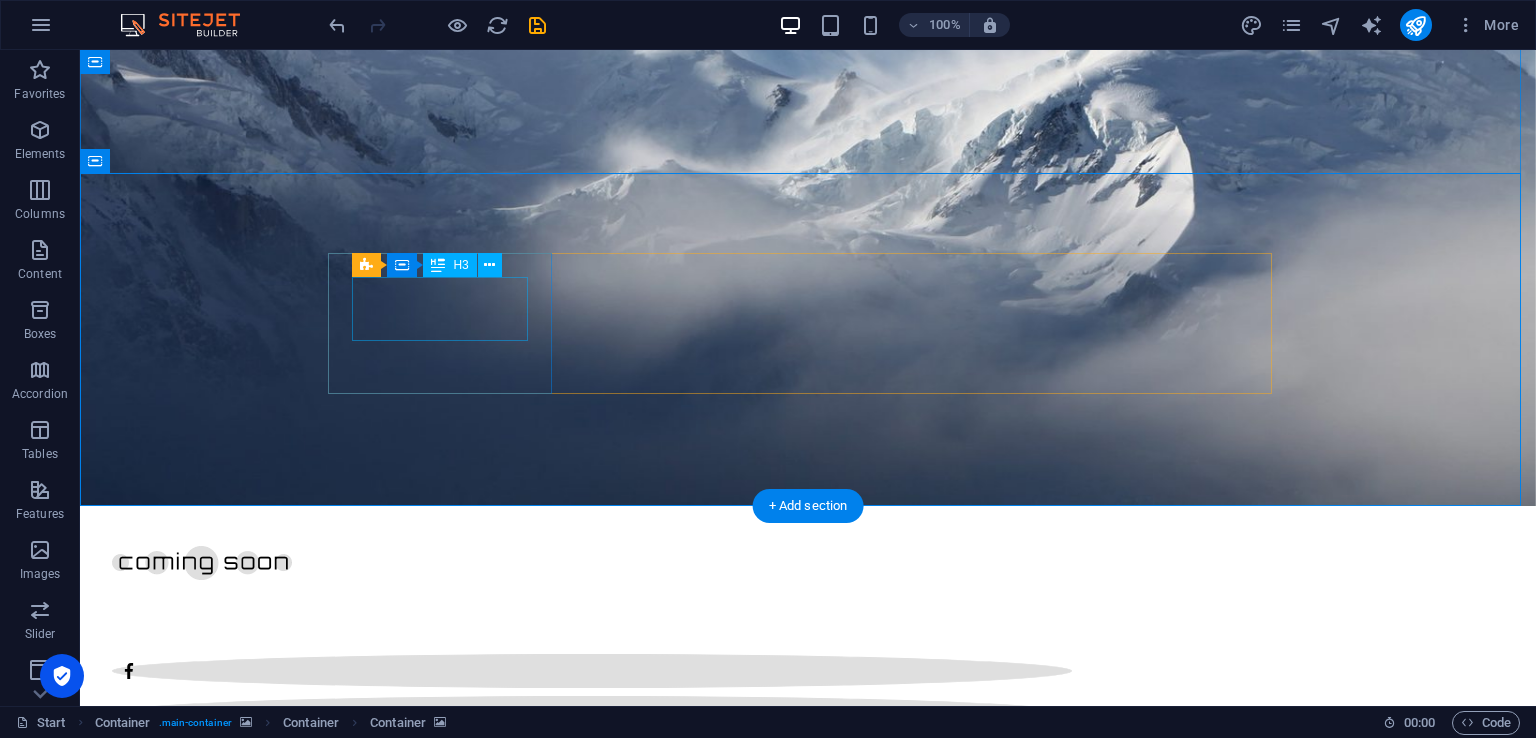 click on "0" at bounding box center [448, 1465] 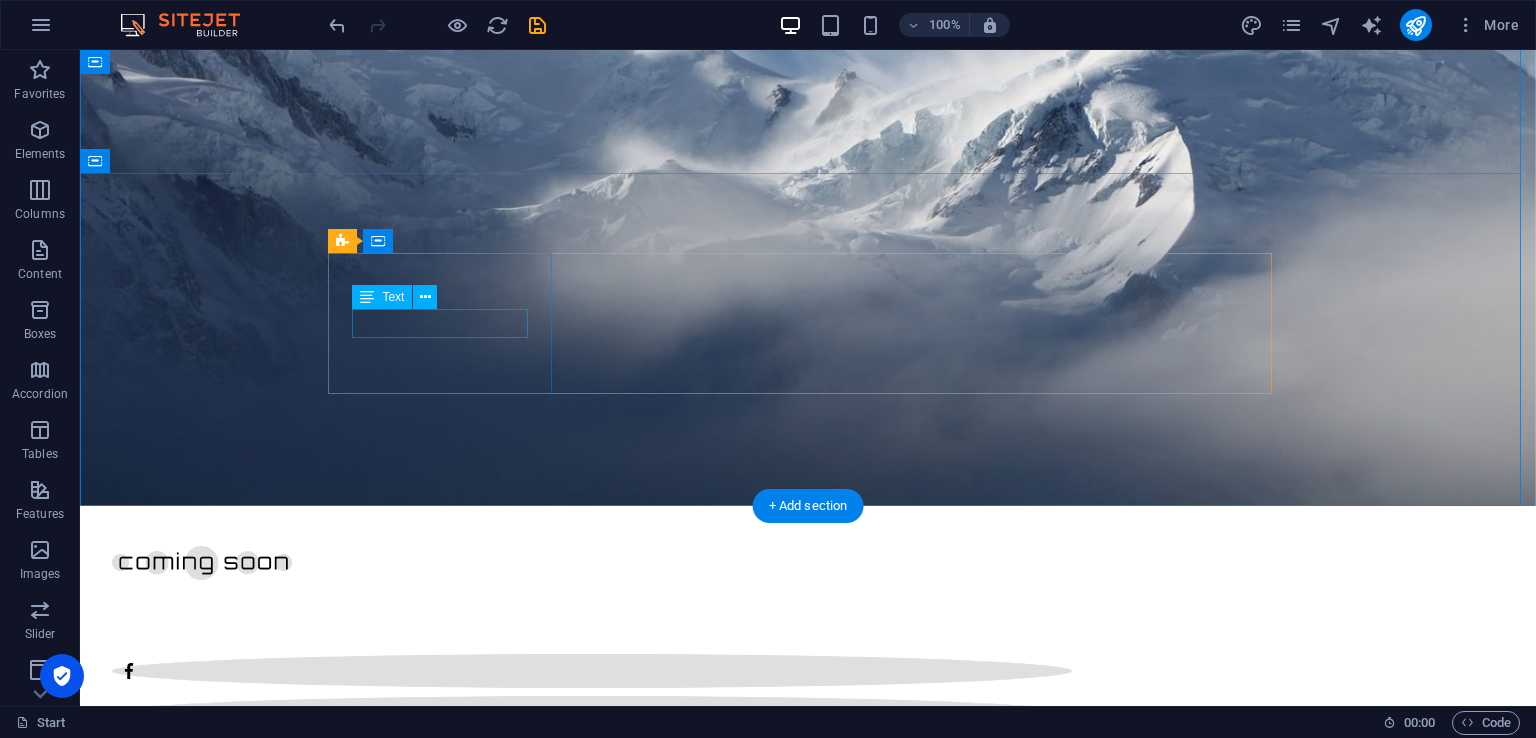 click on "Days" at bounding box center (448, 1455) 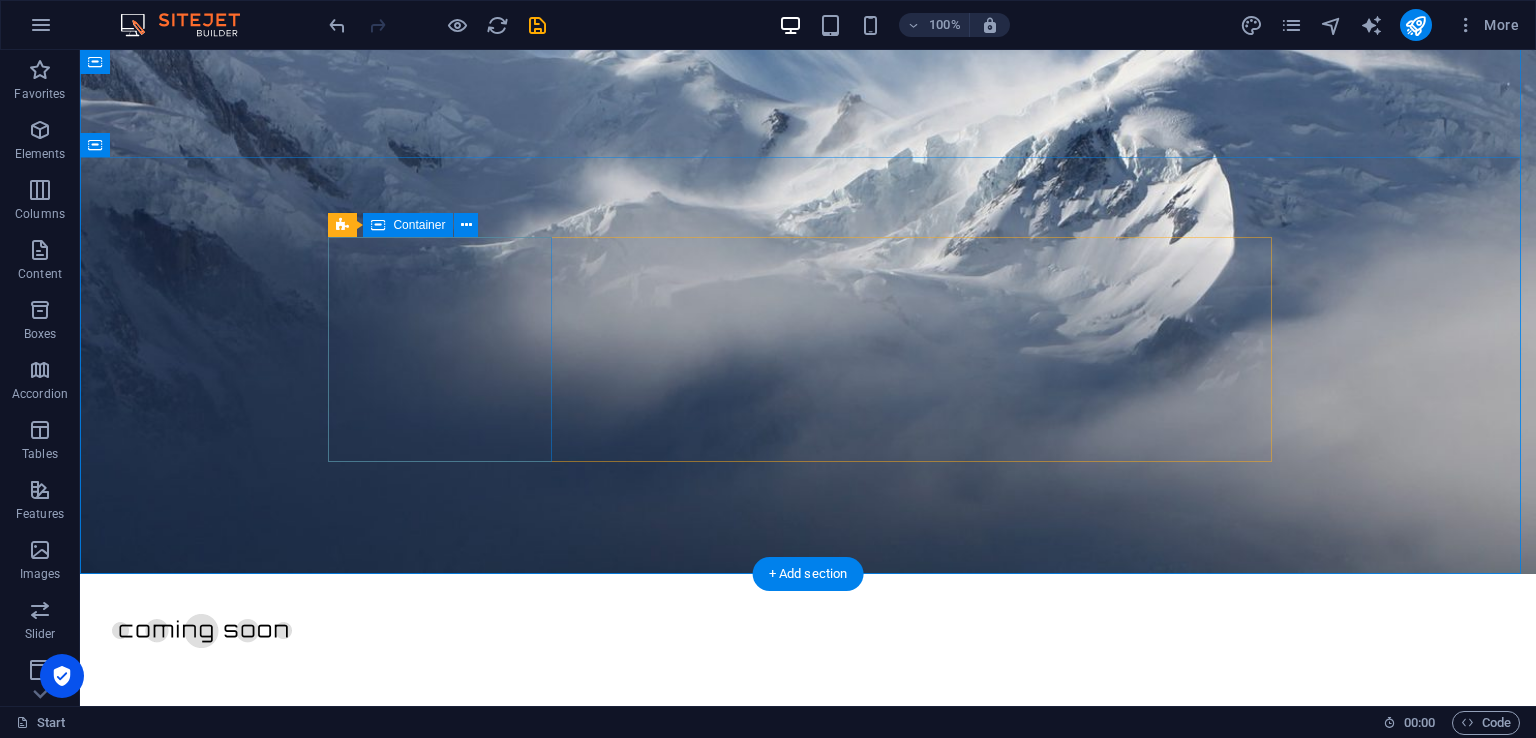 click on "Drop content here or  Add elements  Paste clipboard" at bounding box center [448, 1682] 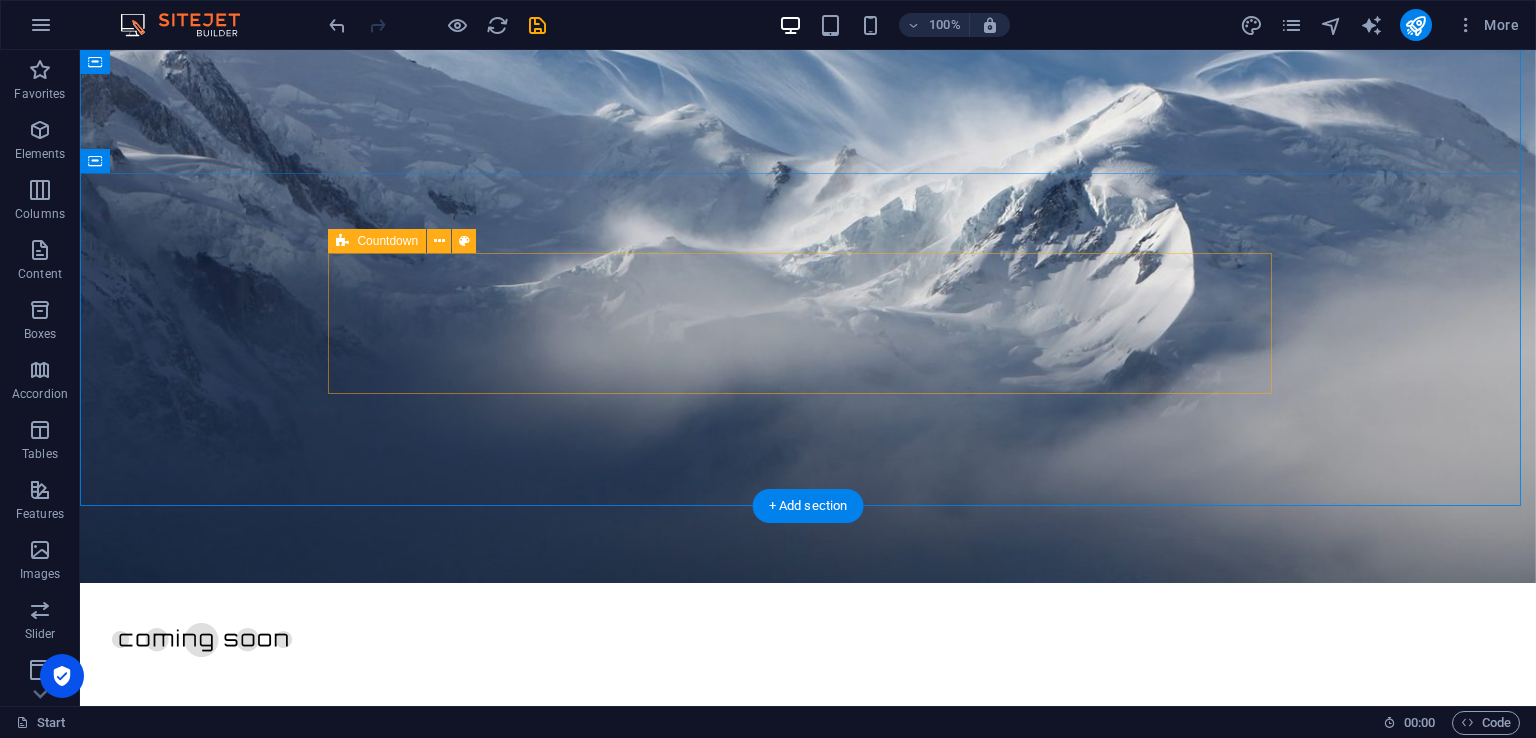 scroll, scrollTop: 0, scrollLeft: 0, axis: both 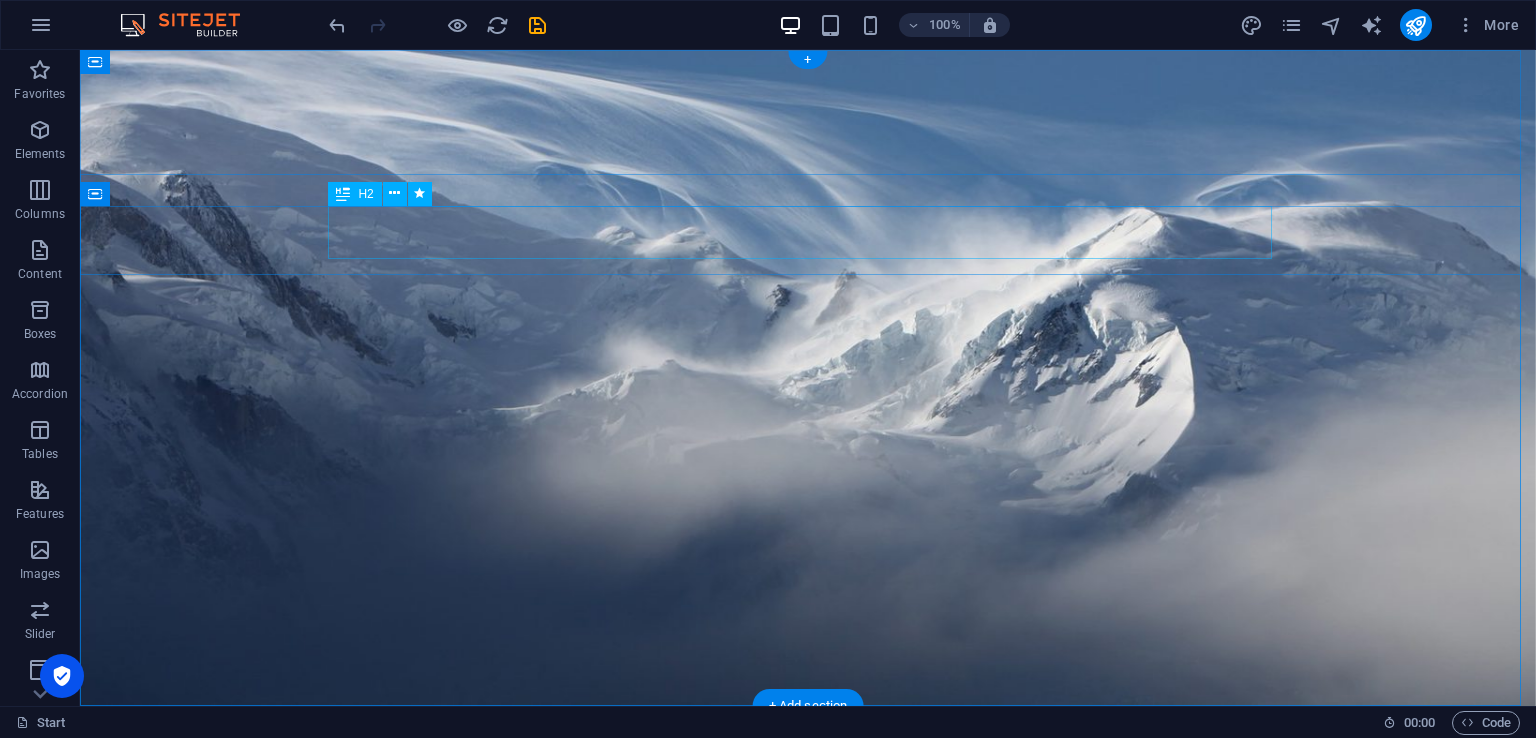click on "Winter is coming soon" at bounding box center [808, 1062] 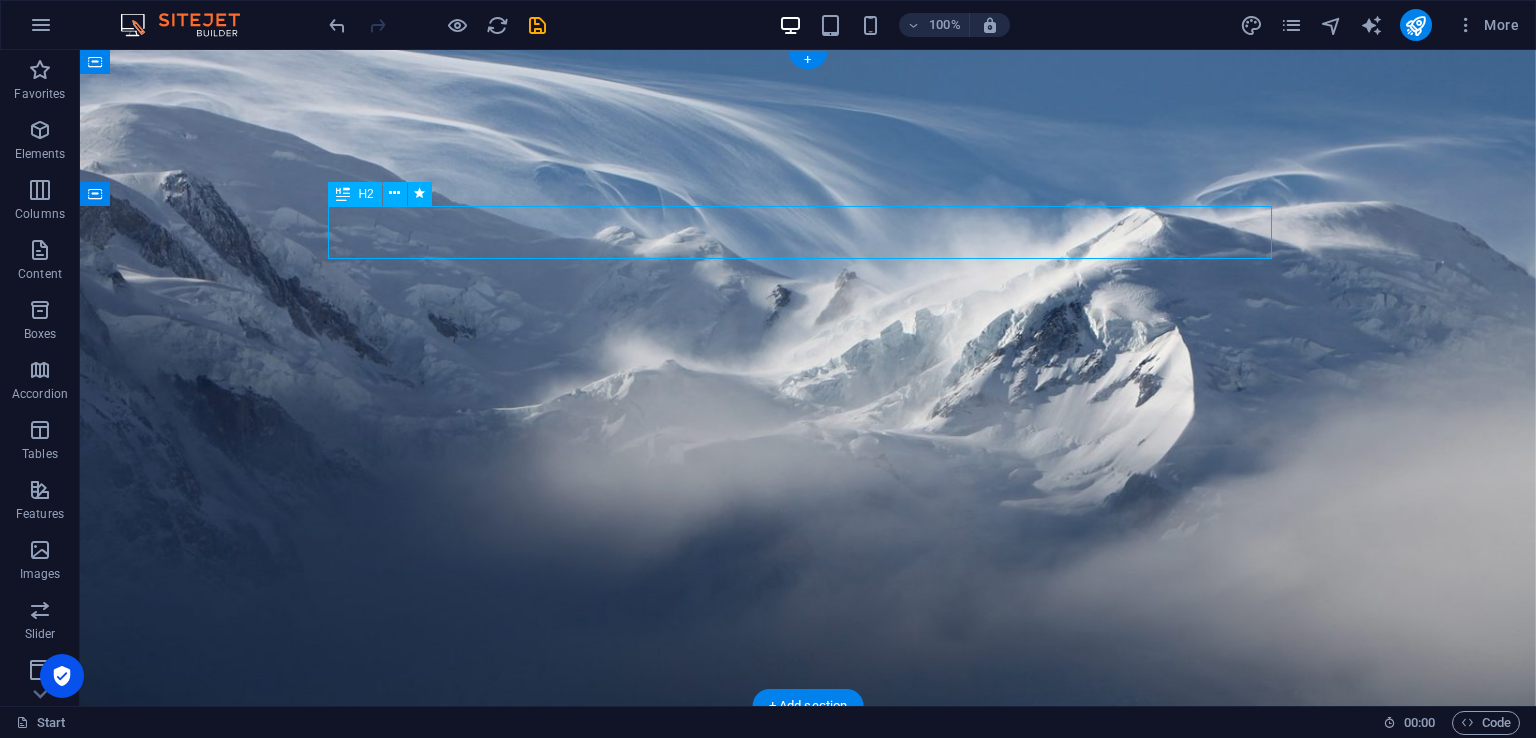 click on "Winter is coming soon" at bounding box center (808, 1062) 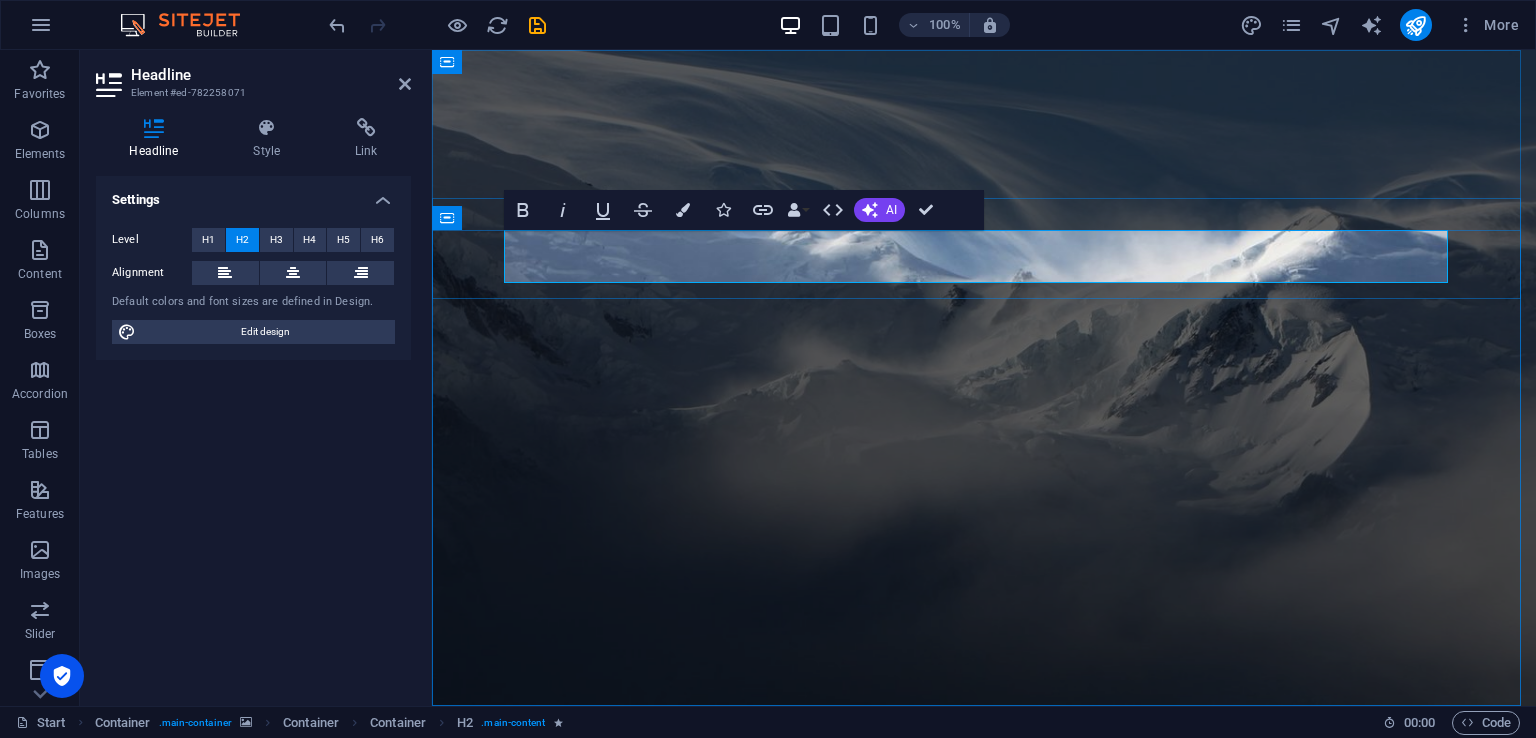 click on "Winter is coming soon" at bounding box center [984, 1062] 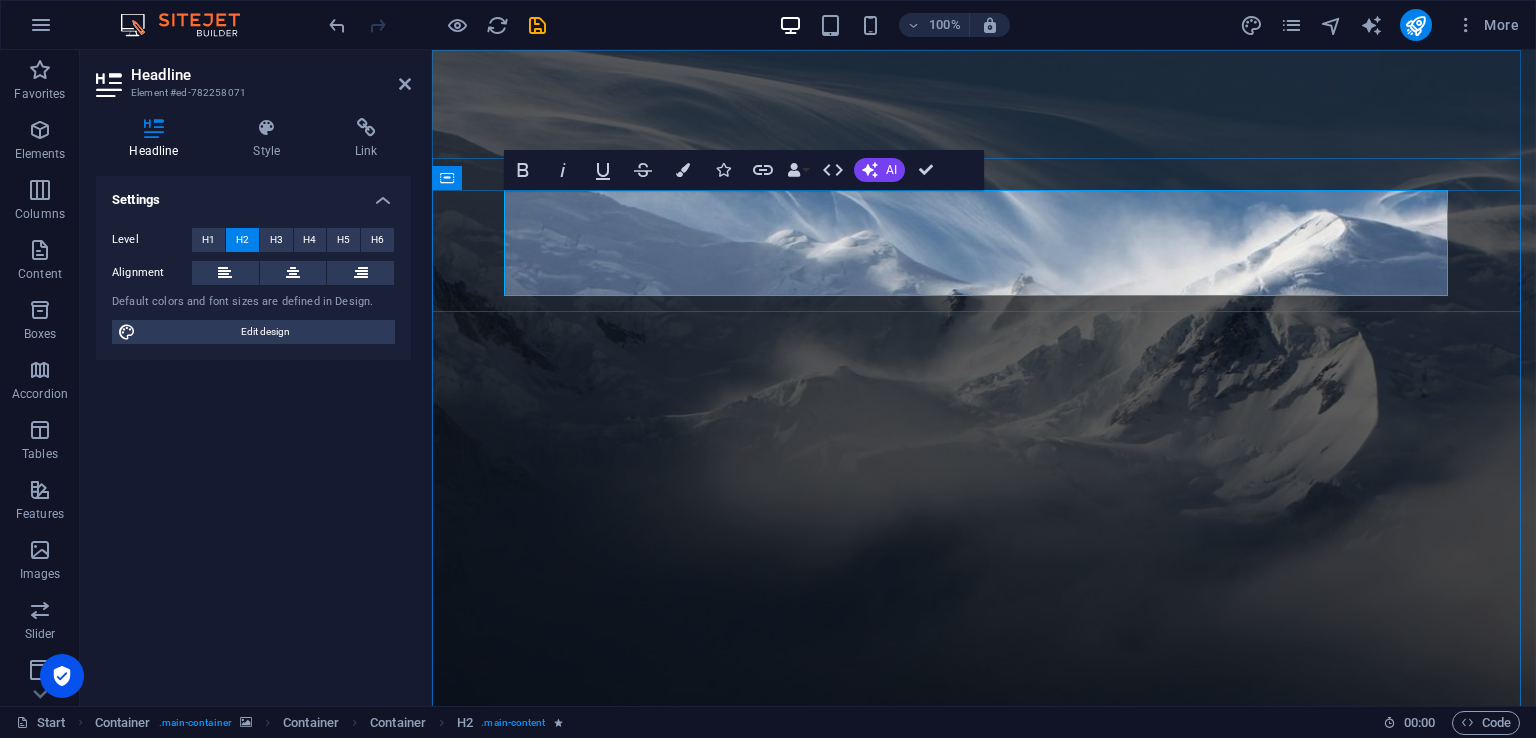 click on "ELECTIONMANAGEMENTS.COM Winter is coming soon" at bounding box center [984, 1075] 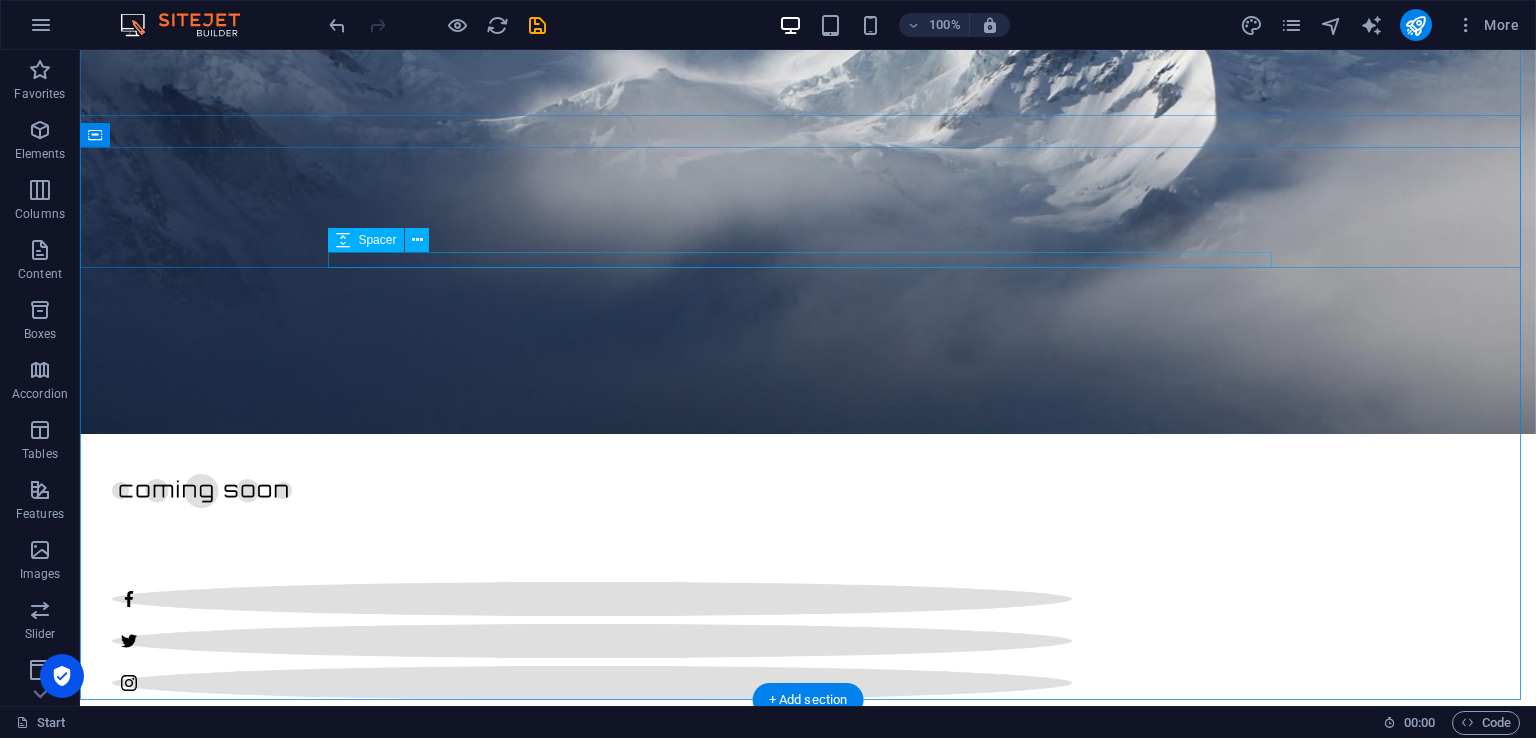 scroll, scrollTop: 0, scrollLeft: 0, axis: both 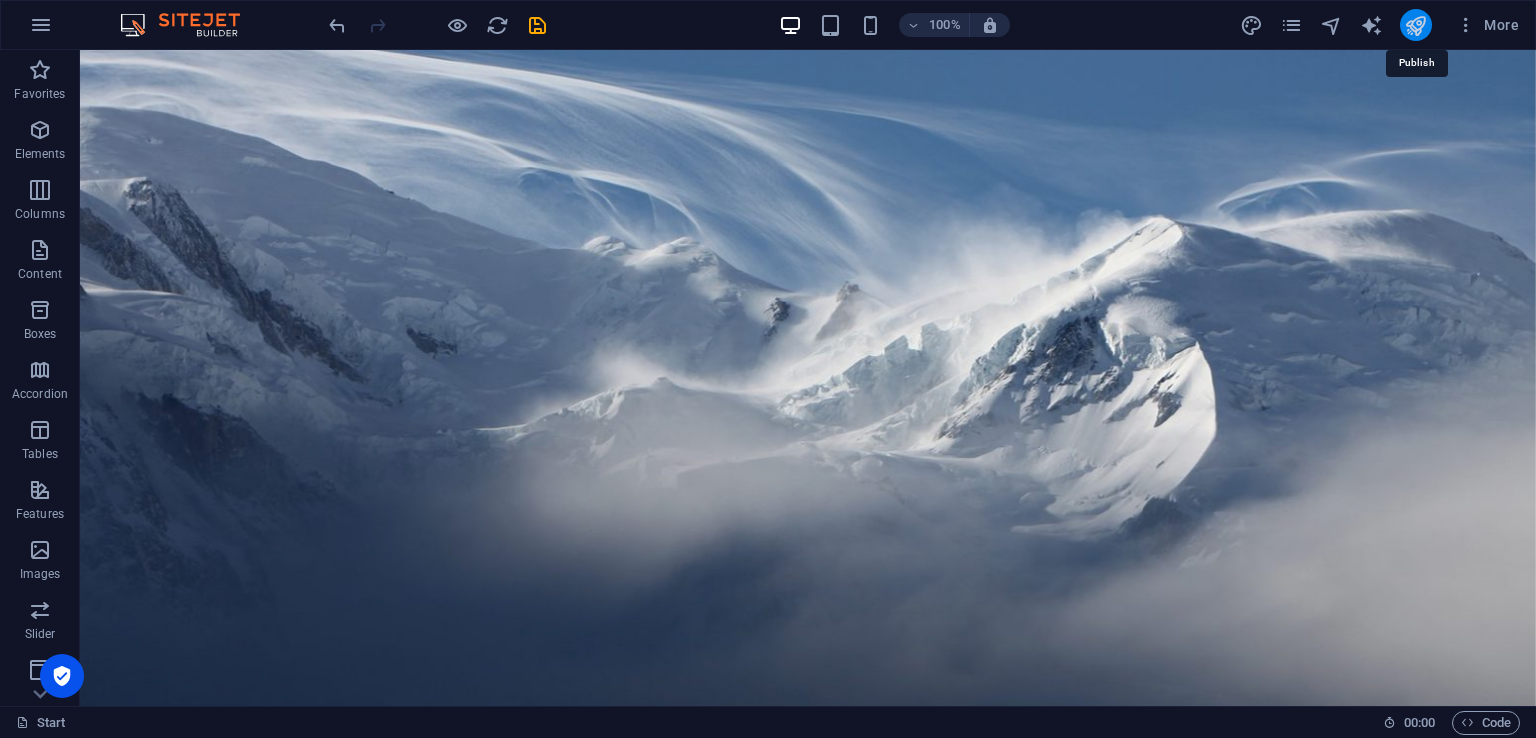 click at bounding box center [1415, 25] 